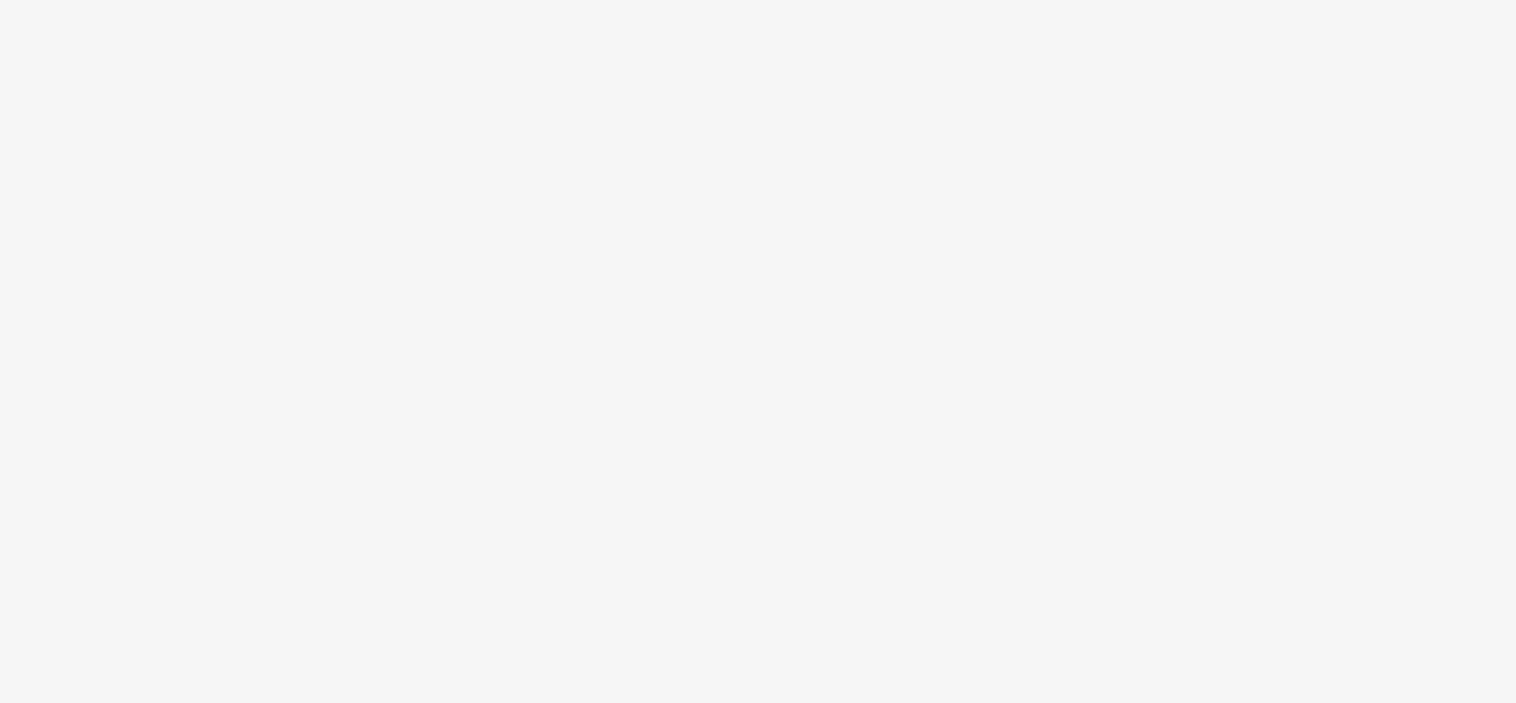 scroll, scrollTop: 0, scrollLeft: 0, axis: both 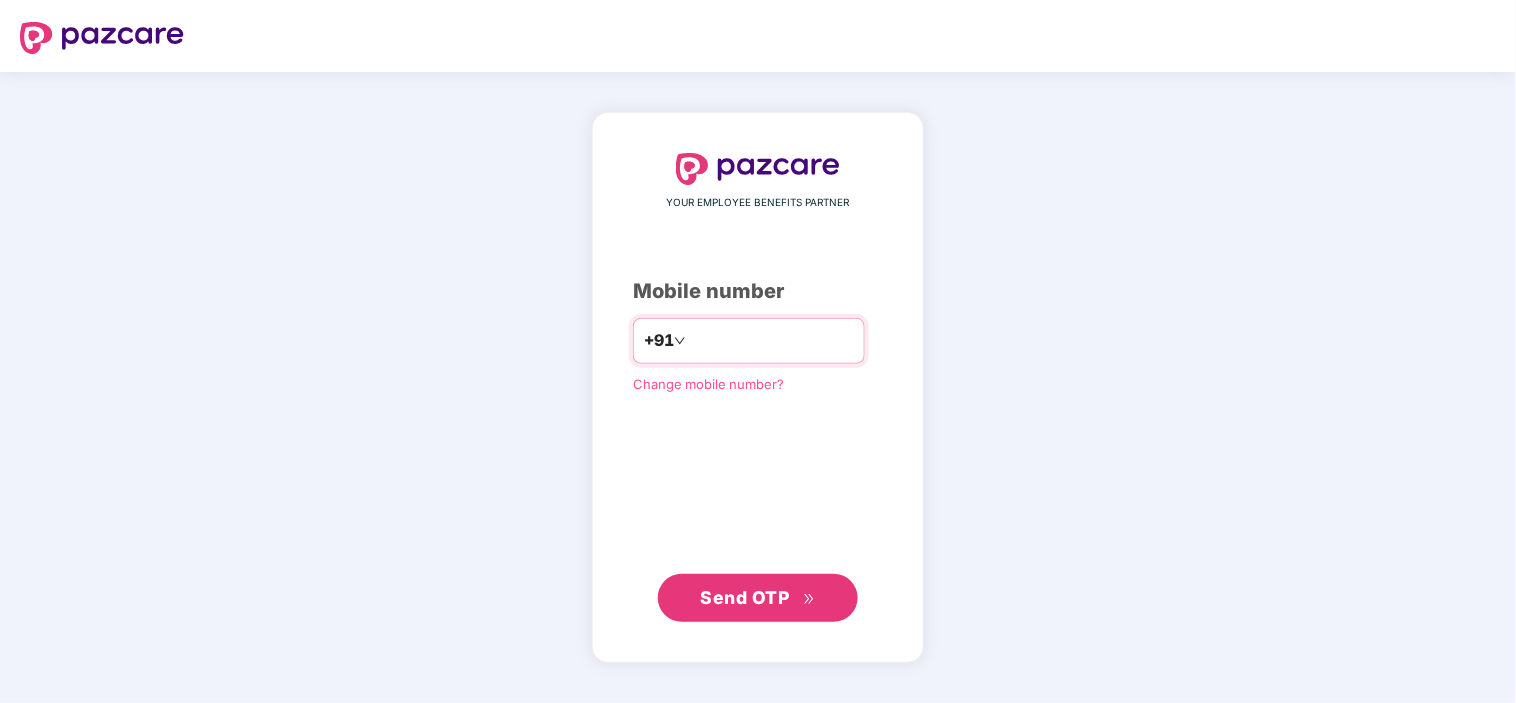 click at bounding box center [772, 341] 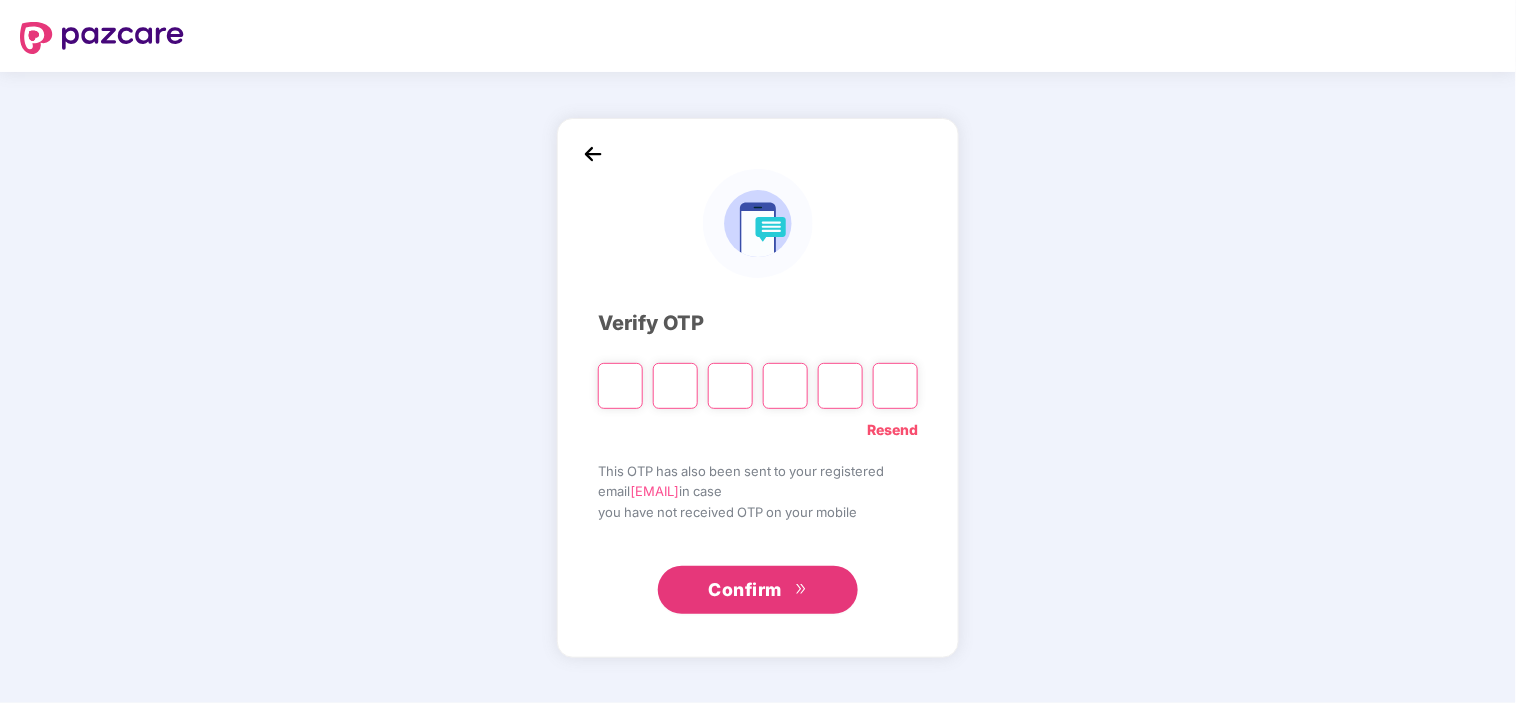 type on "*" 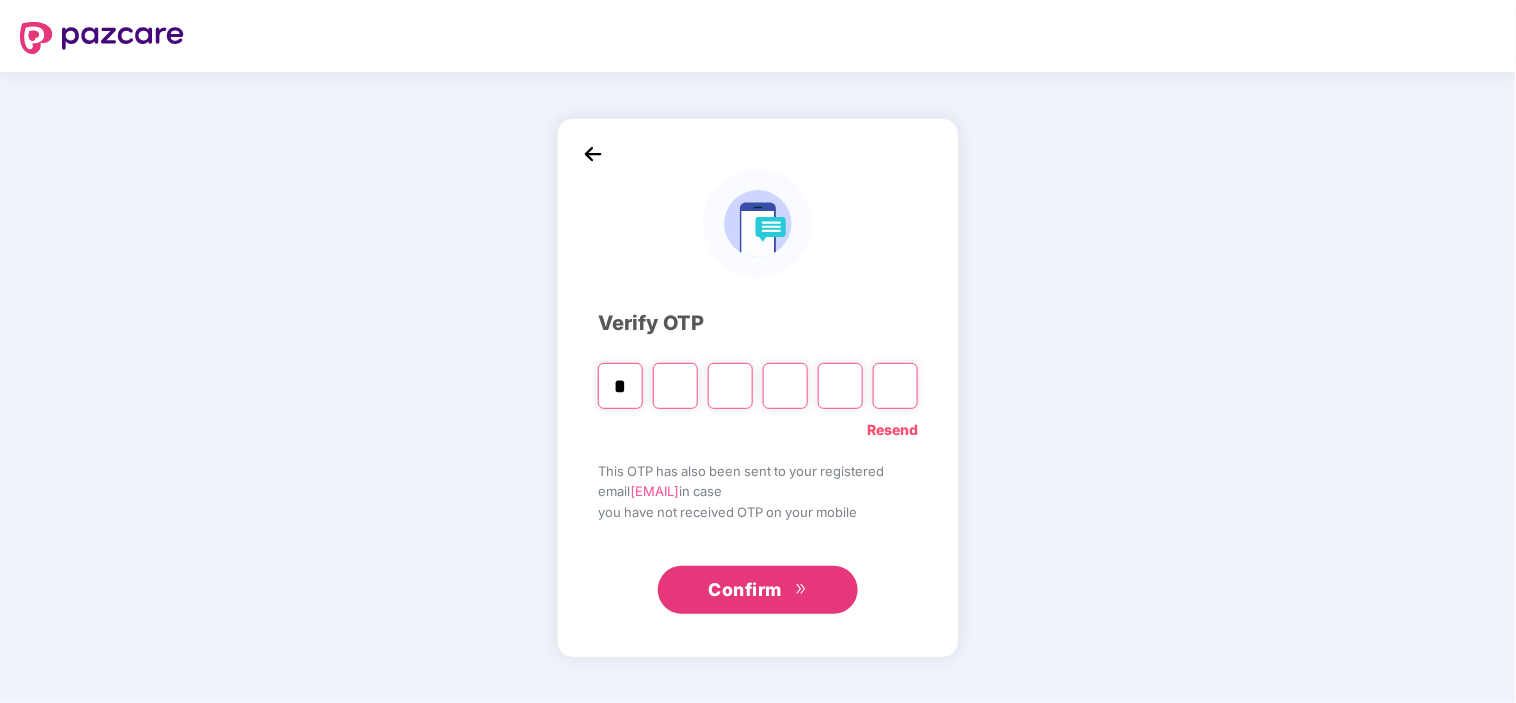 type on "*" 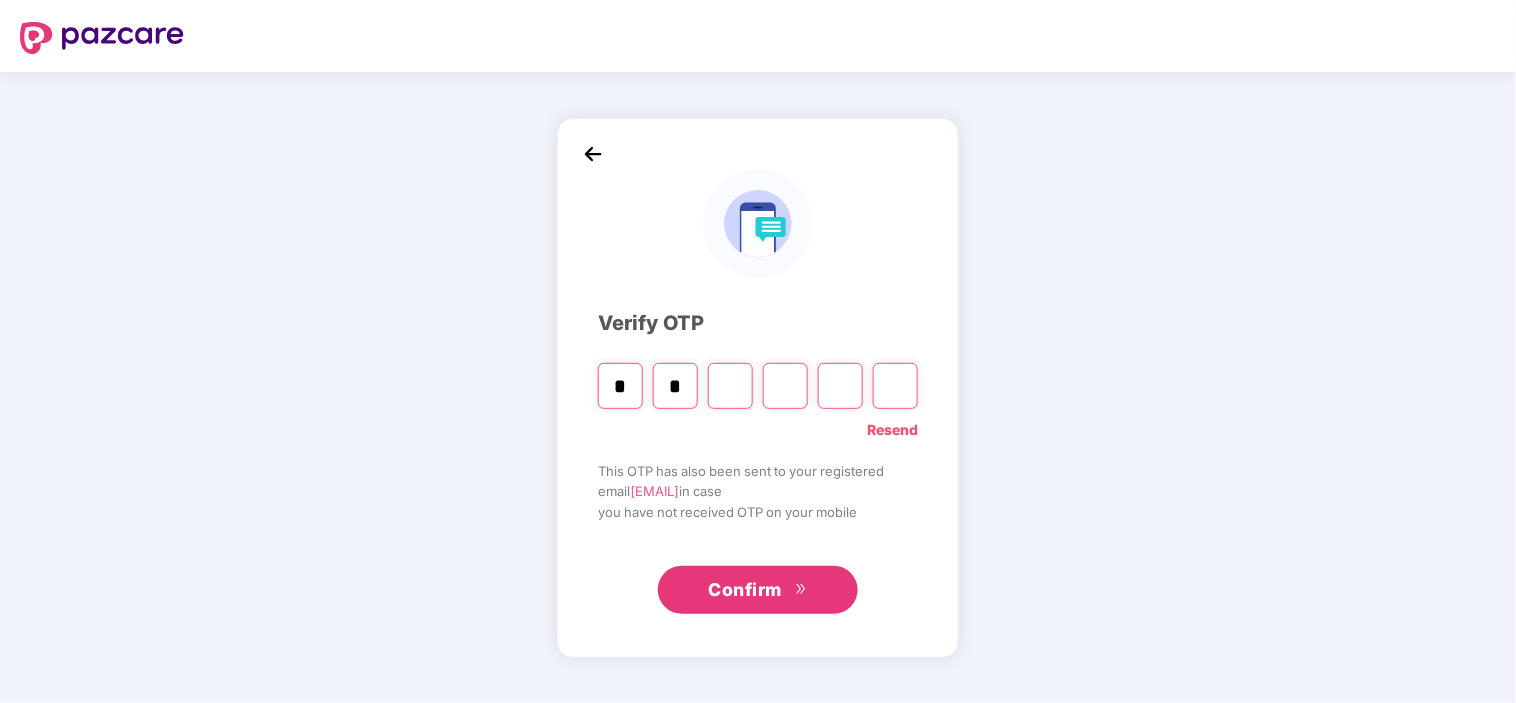type on "*" 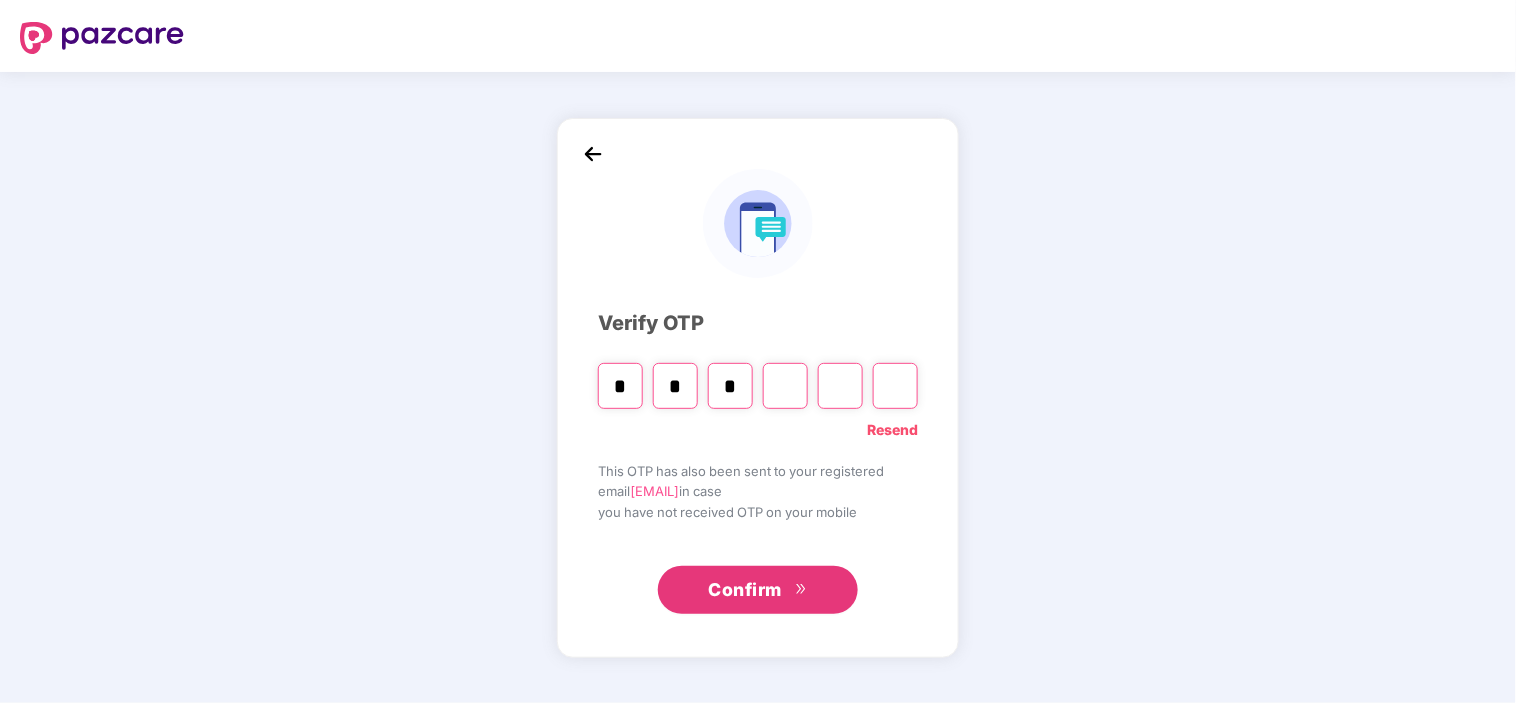 type on "*" 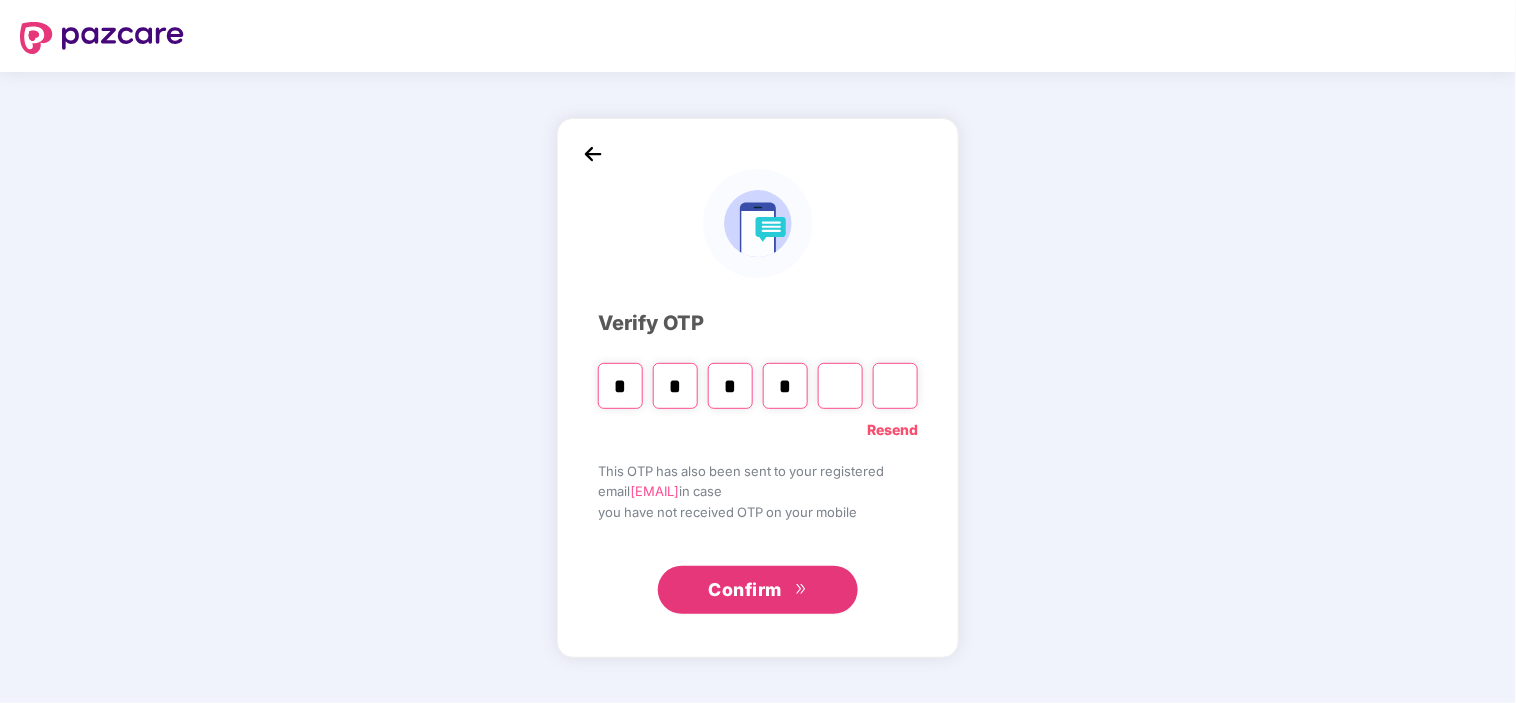 type on "*" 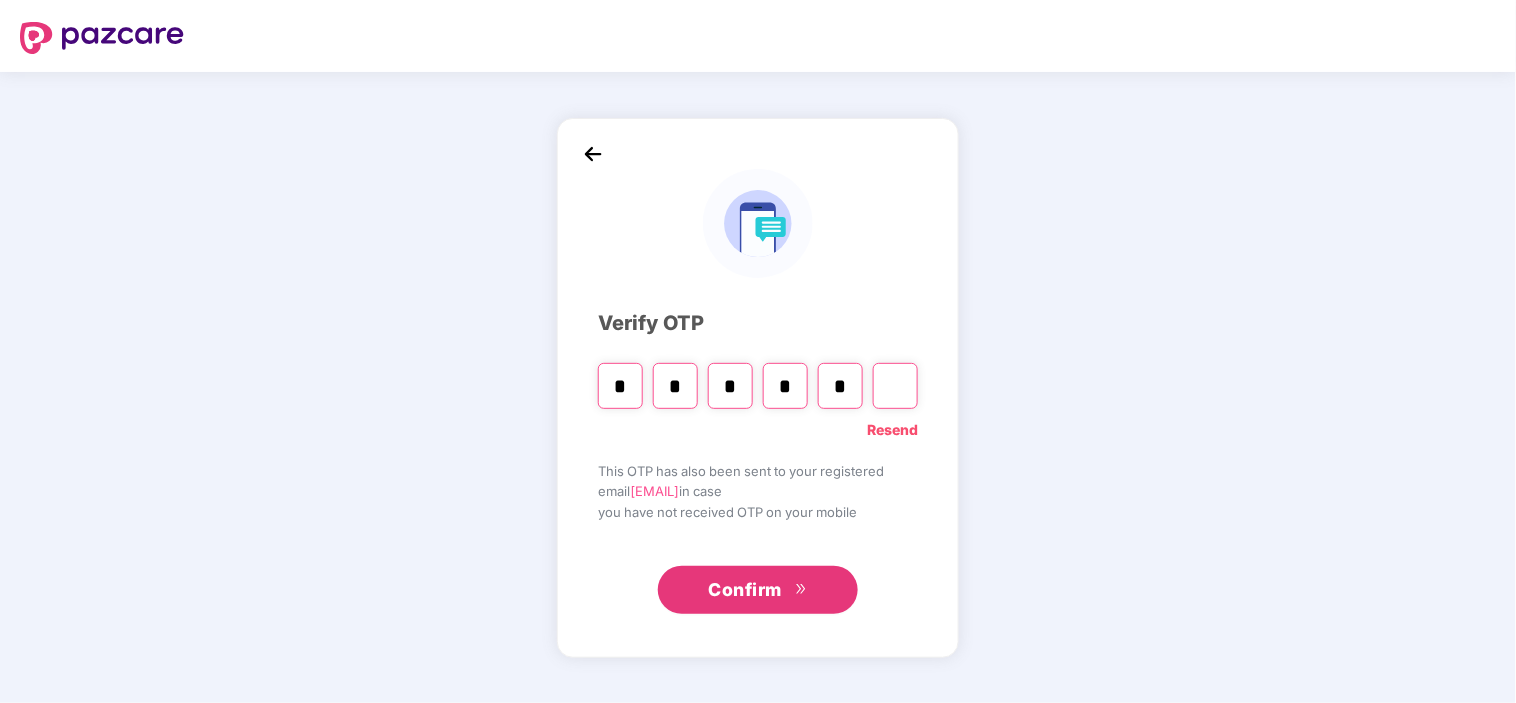 type on "*" 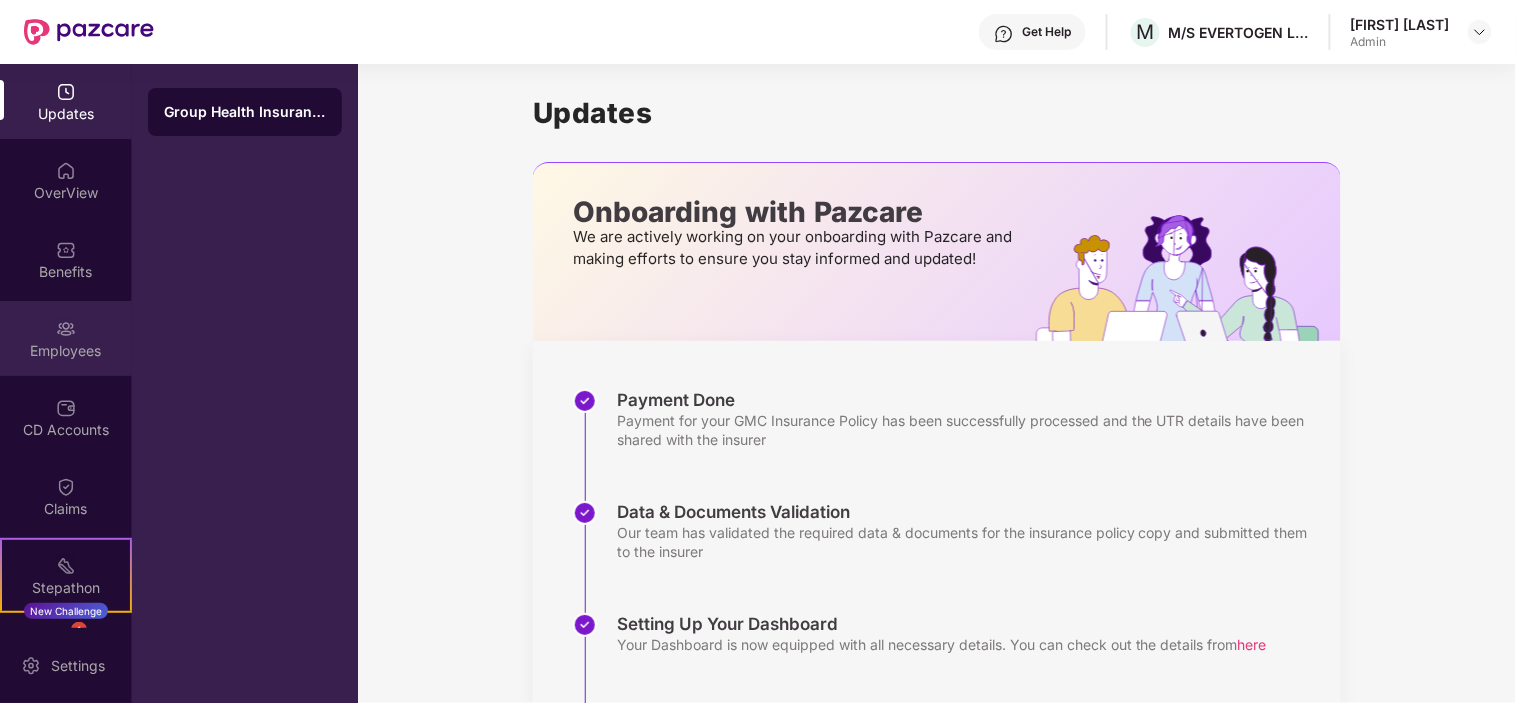 click on "Employees" at bounding box center (66, 338) 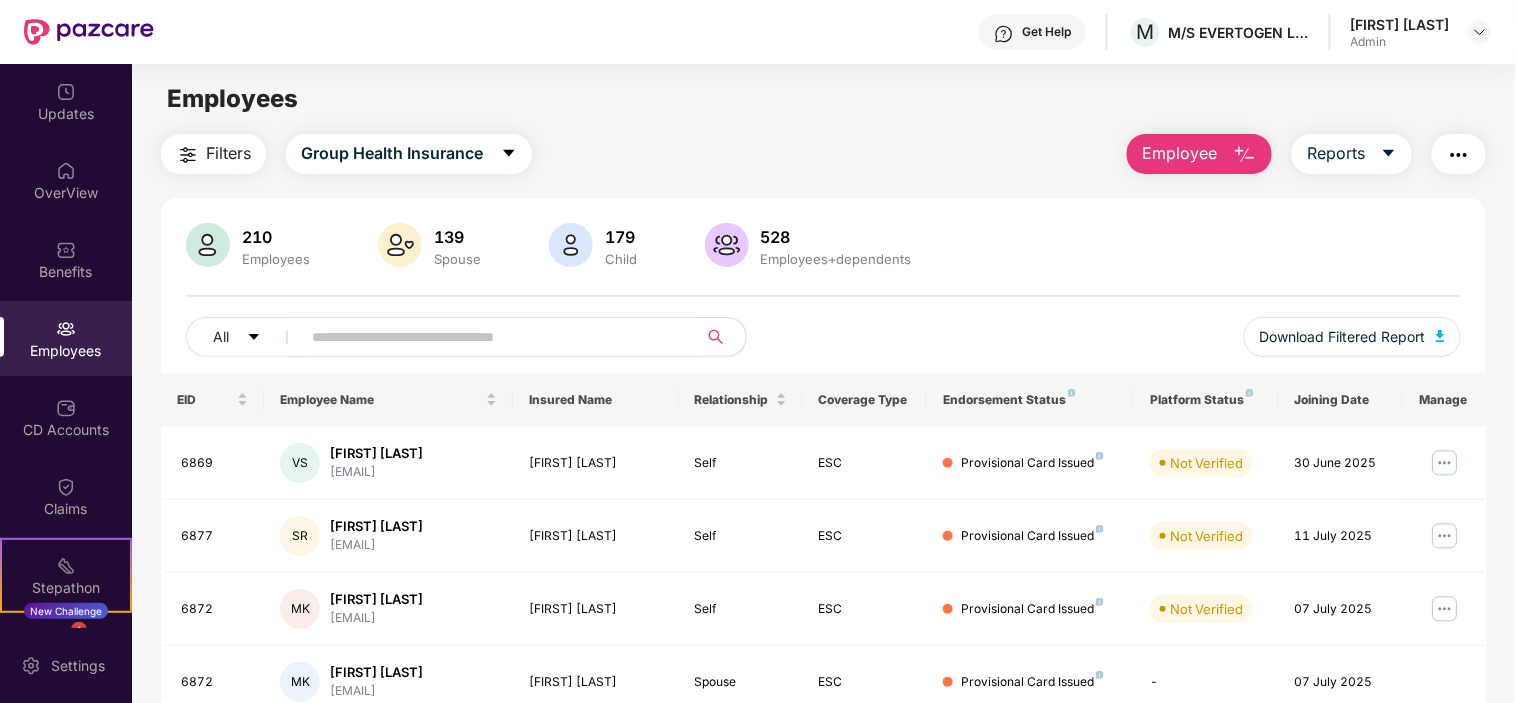 click at bounding box center [491, 337] 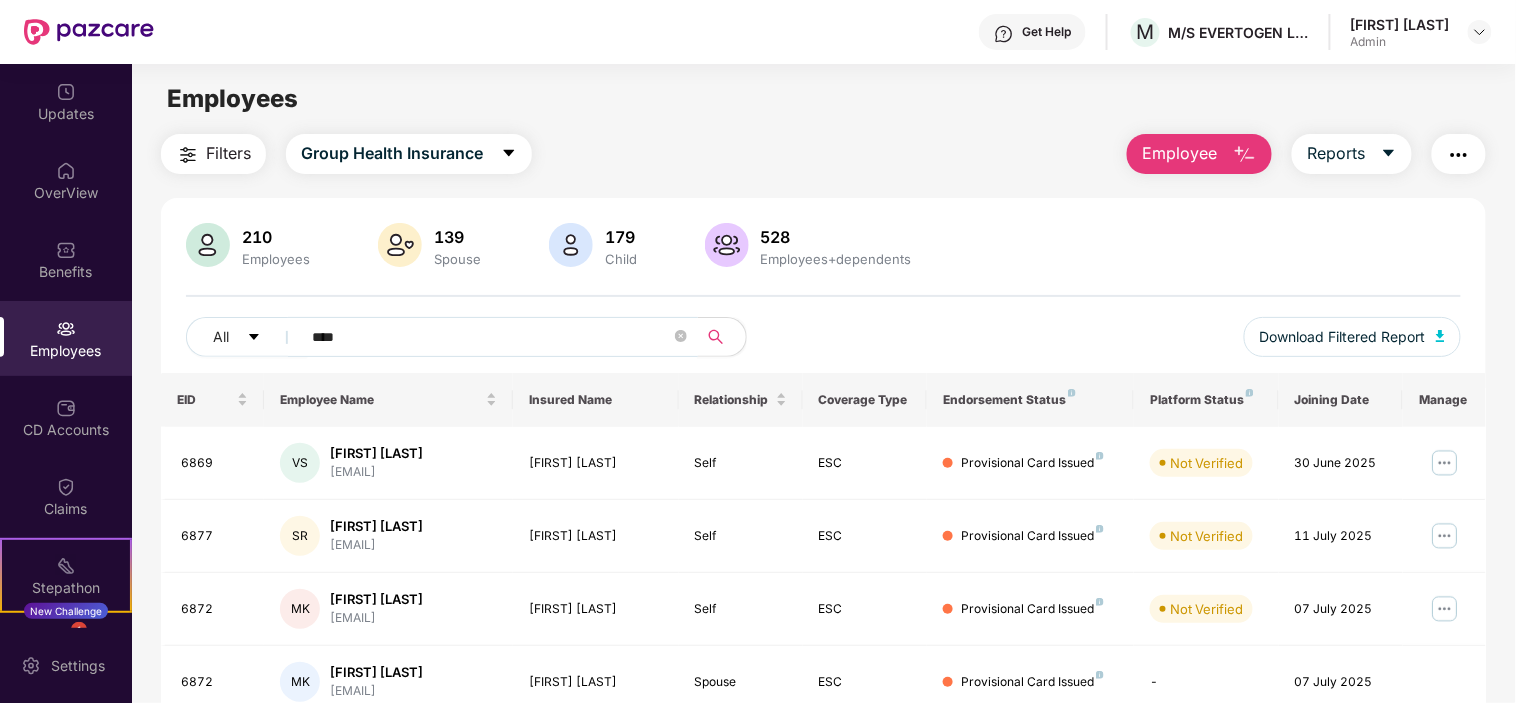 type on "****" 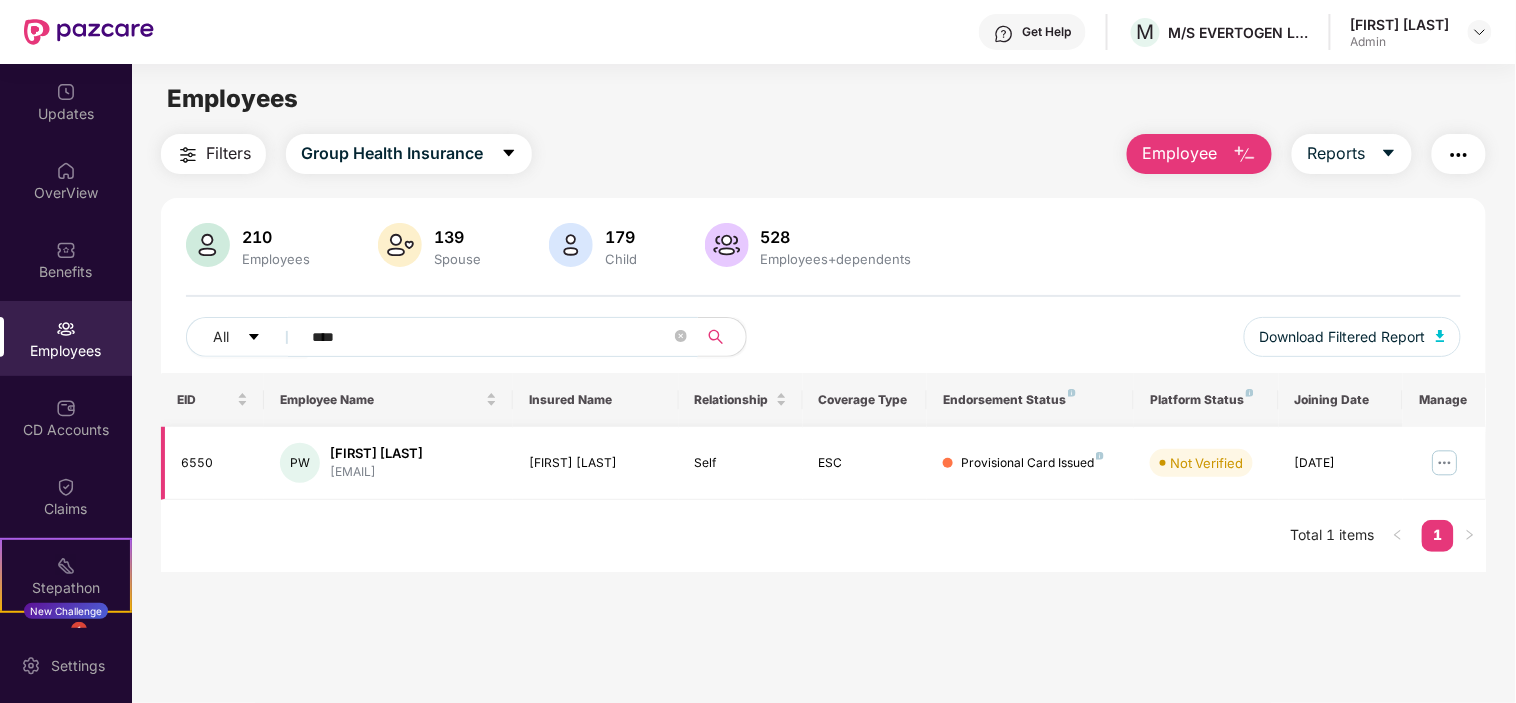 click at bounding box center [1445, 463] 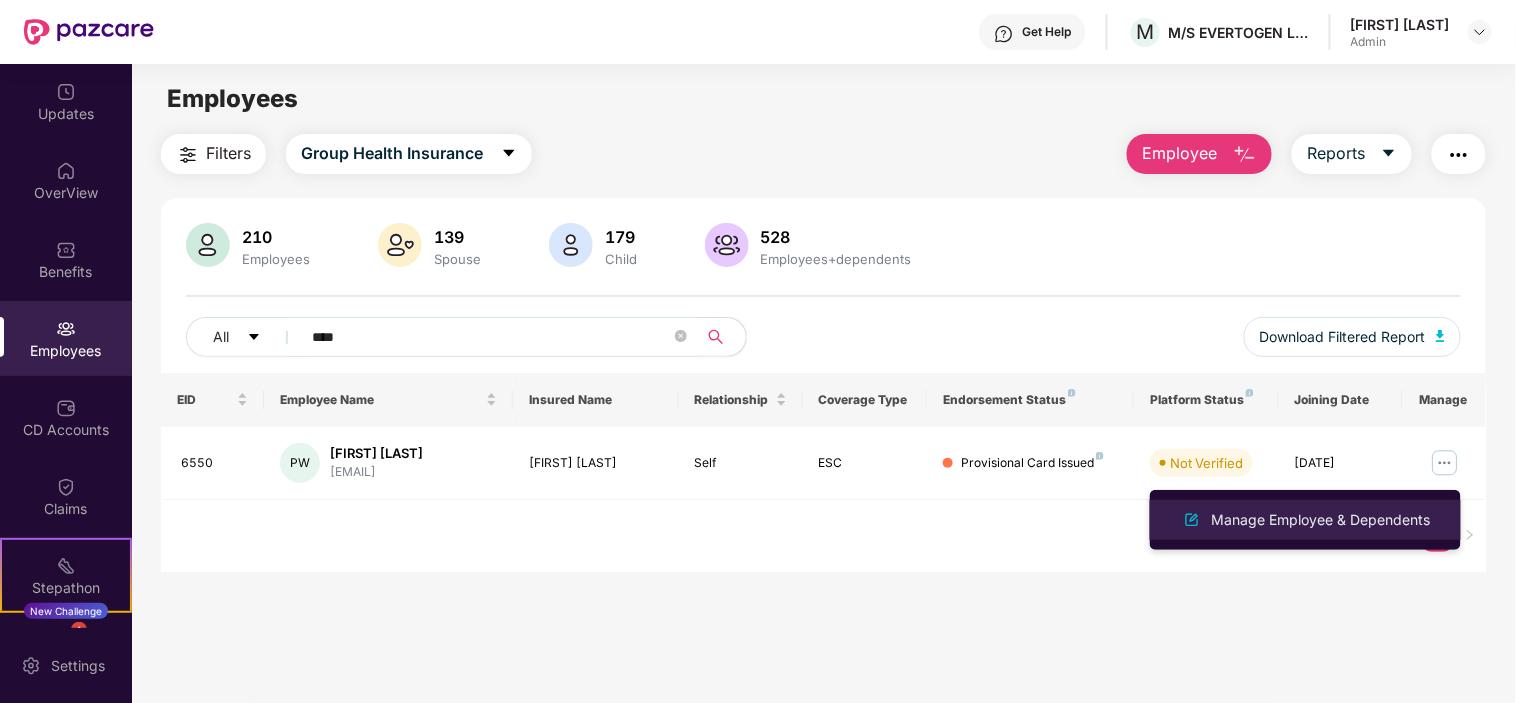 click on "Manage Employee & Dependents" at bounding box center [1321, 520] 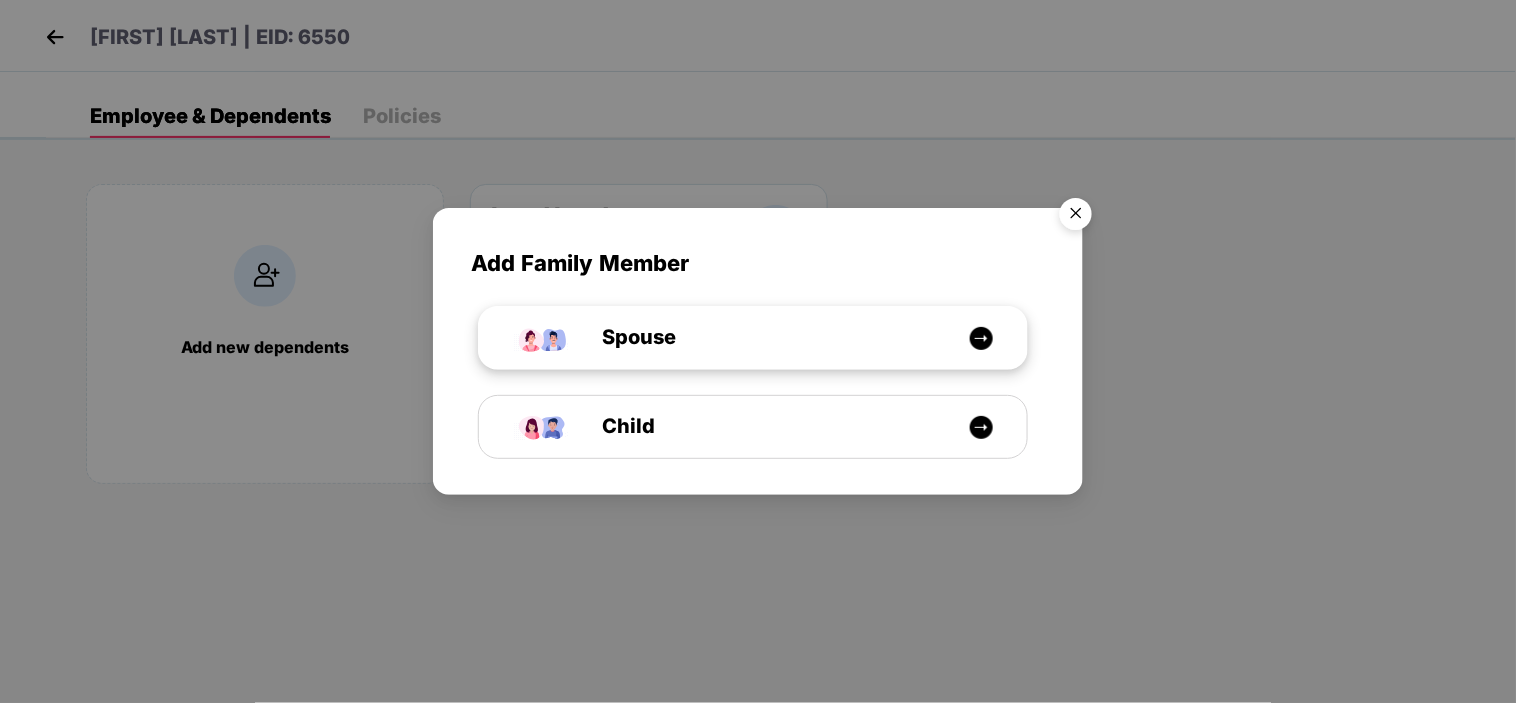 click on "Spouse" at bounding box center (763, 337) 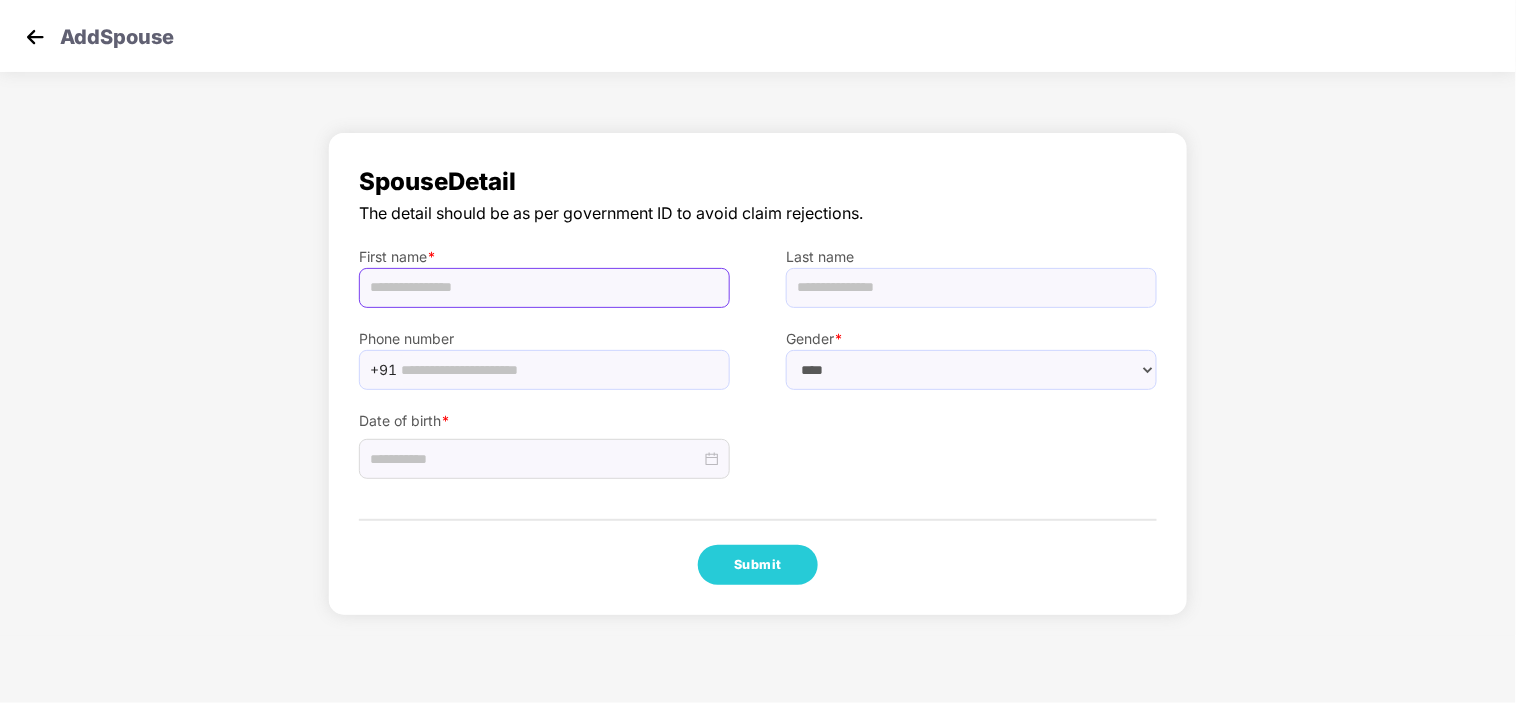 click at bounding box center (544, 288) 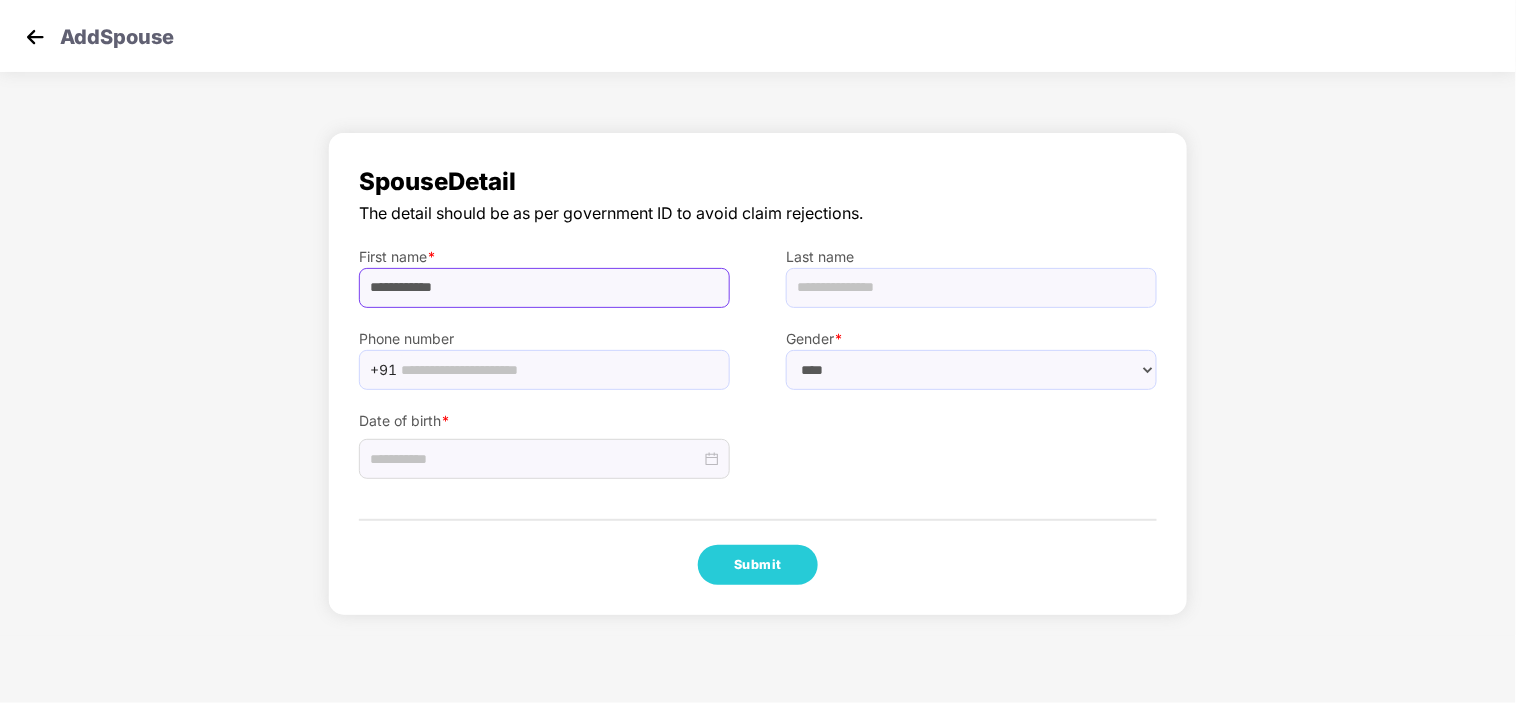 type on "**********" 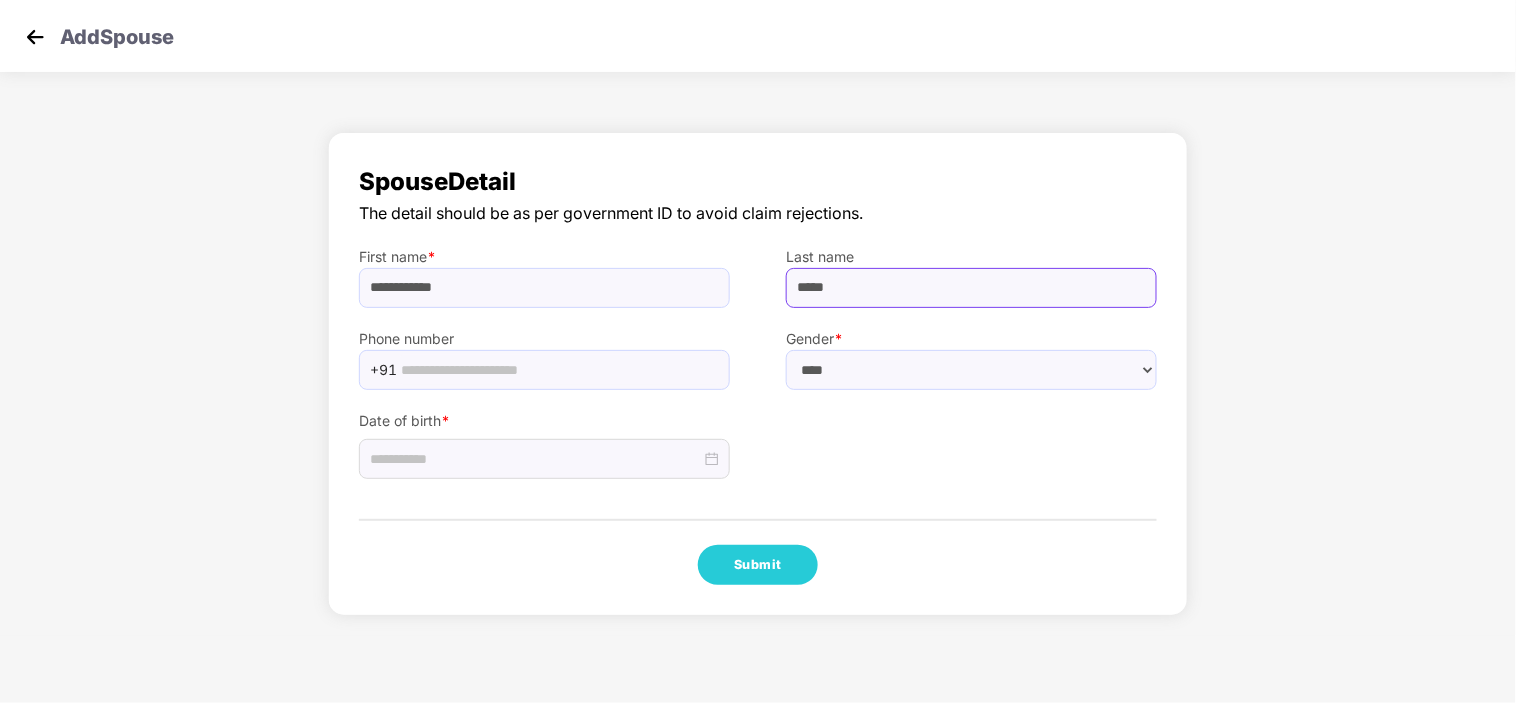 type on "*****" 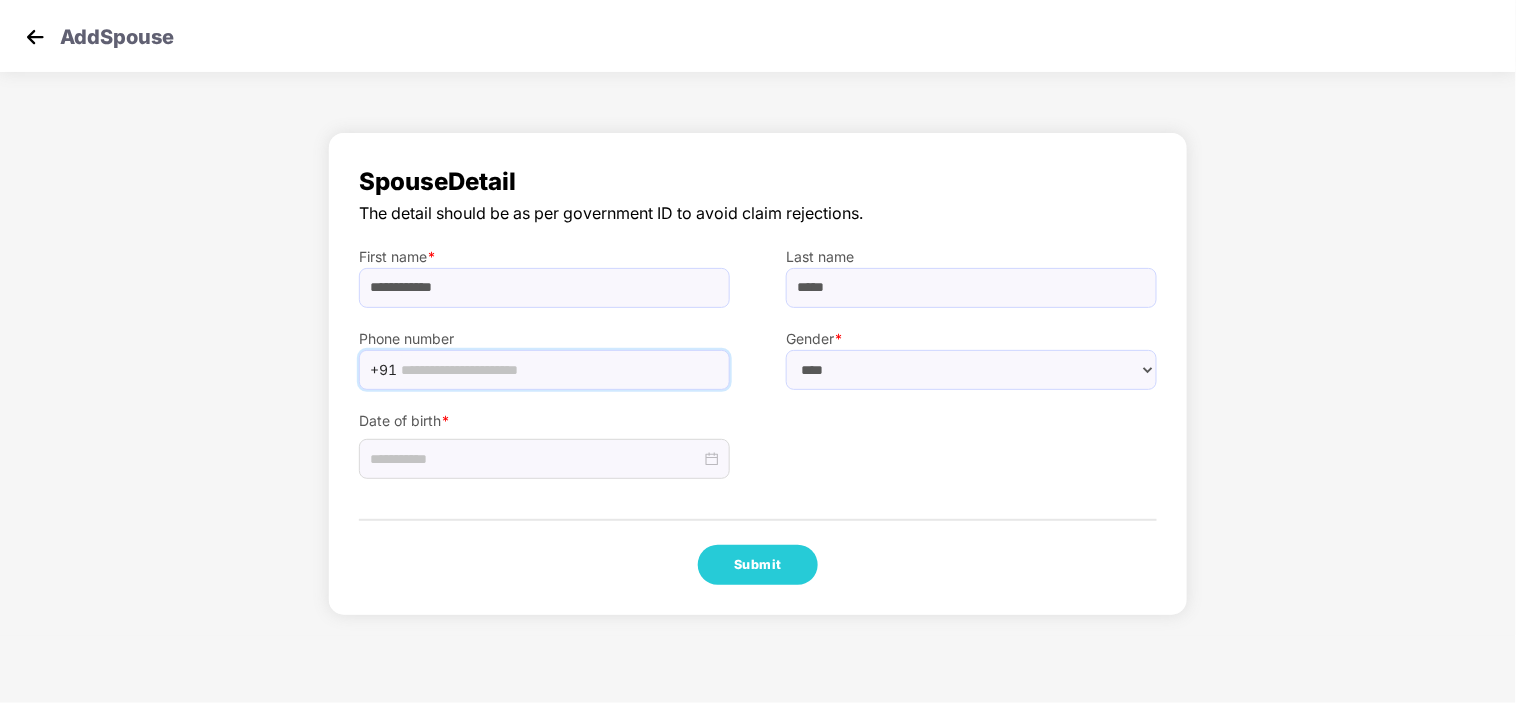 paste on "**********" 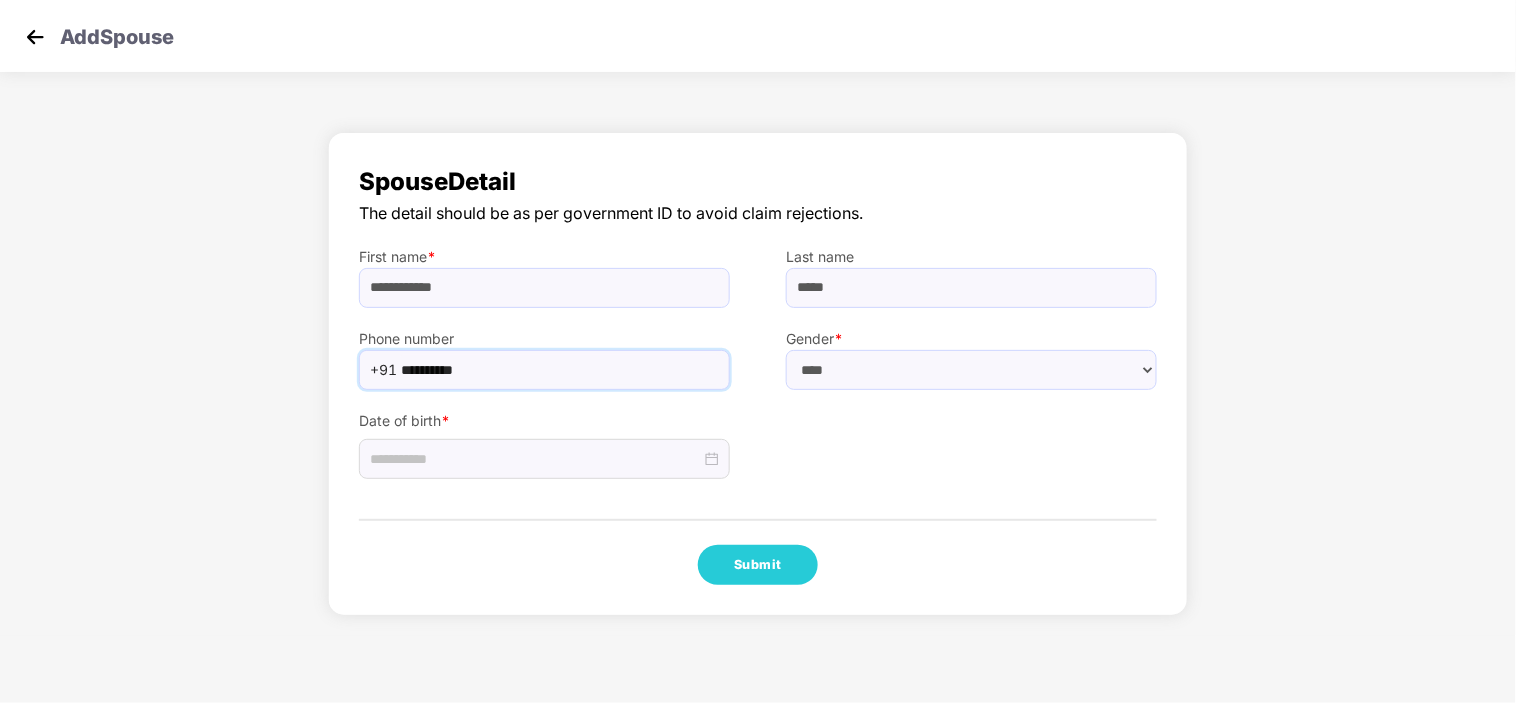 type on "**********" 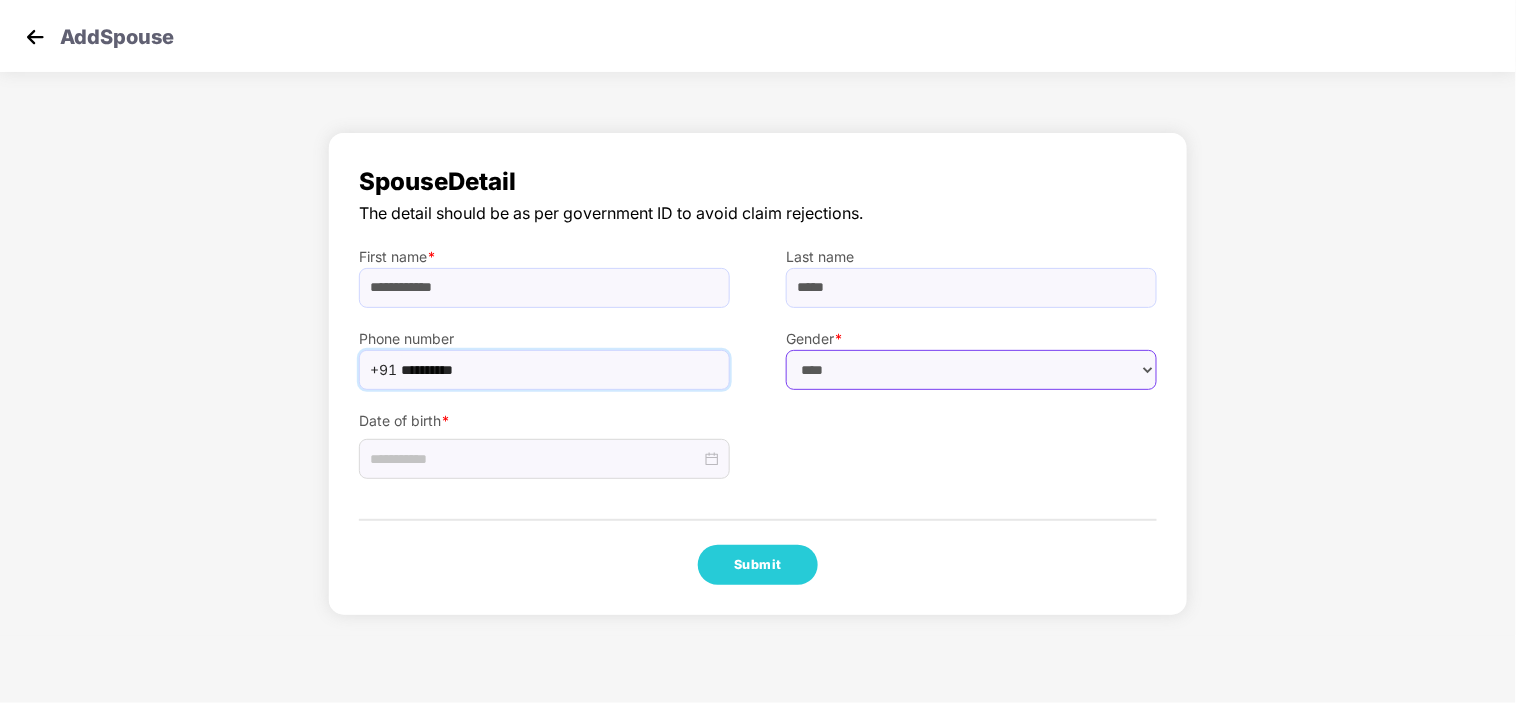select on "******" 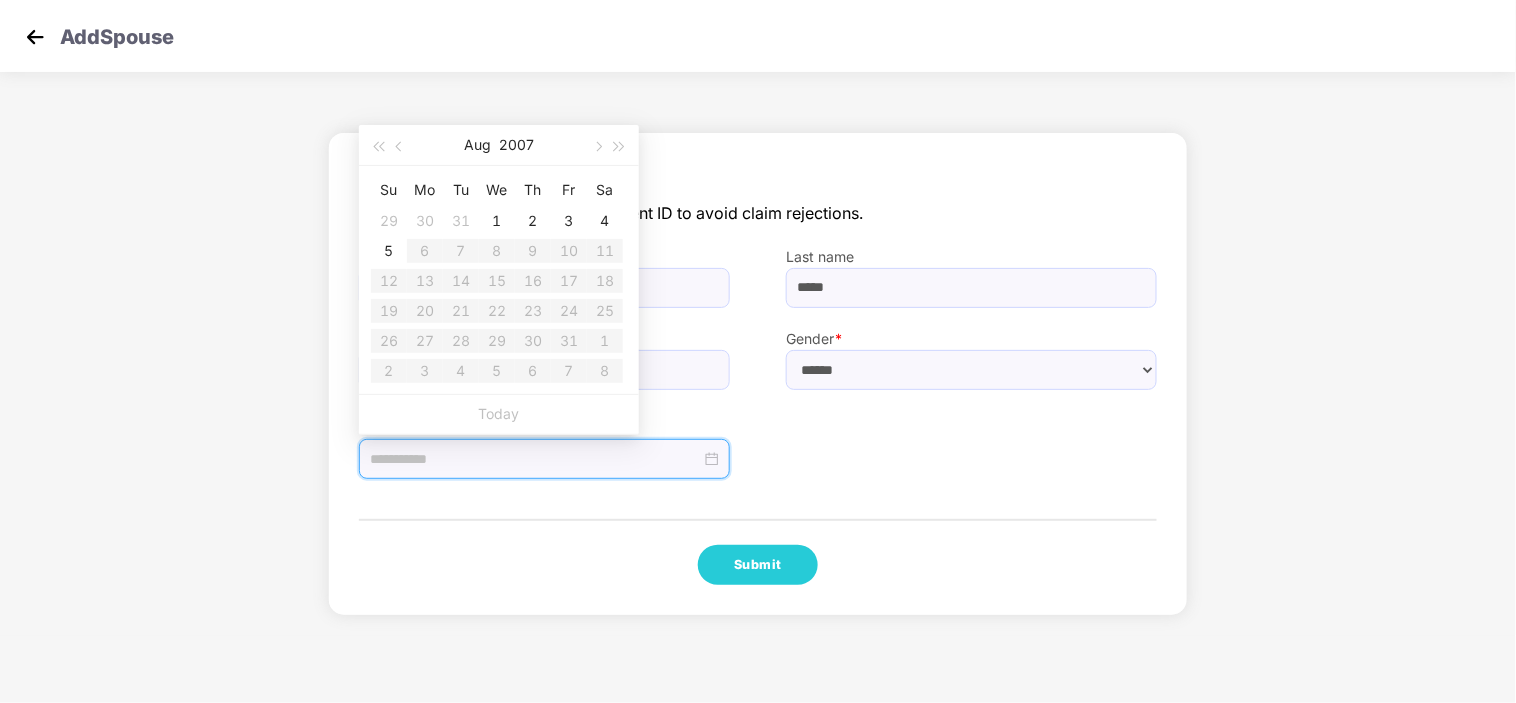type on "**********" 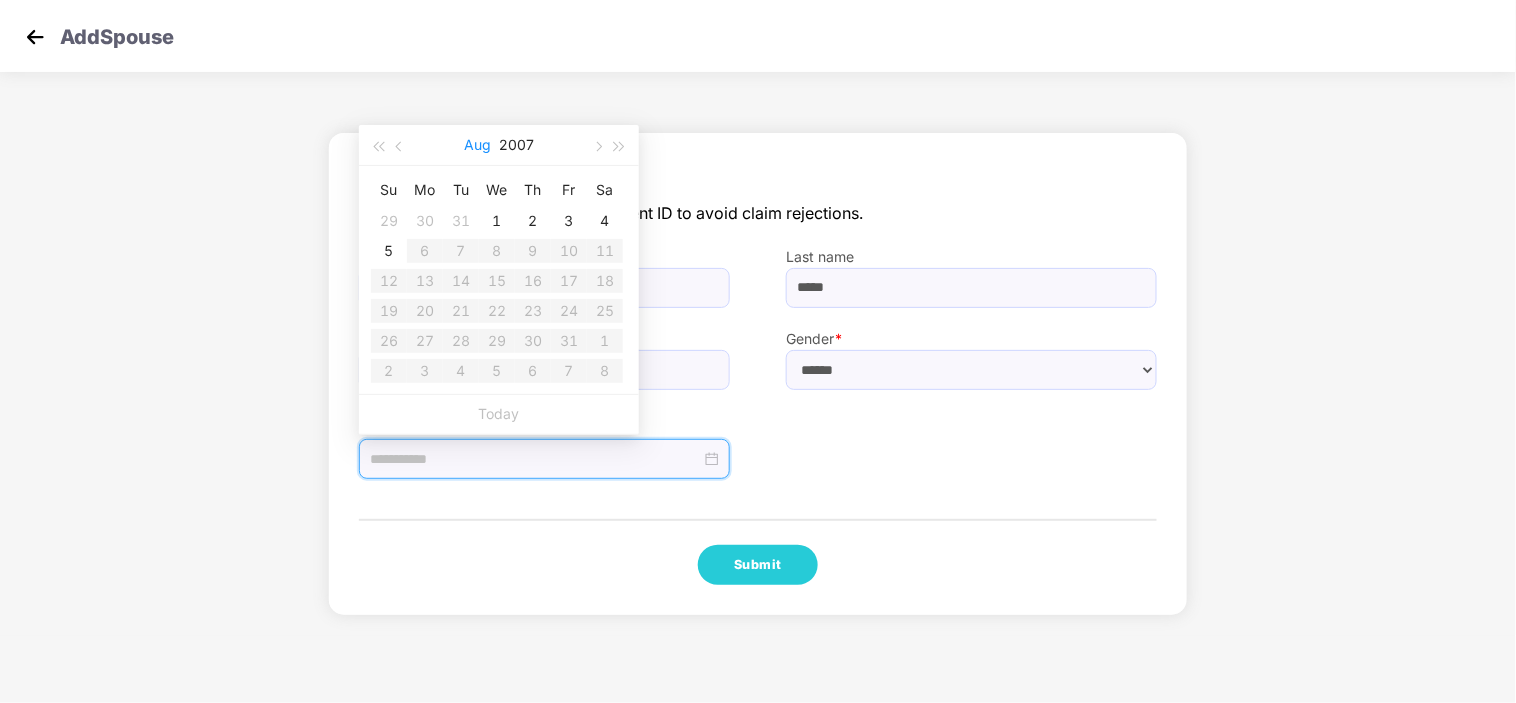 click on "Aug" at bounding box center [477, 145] 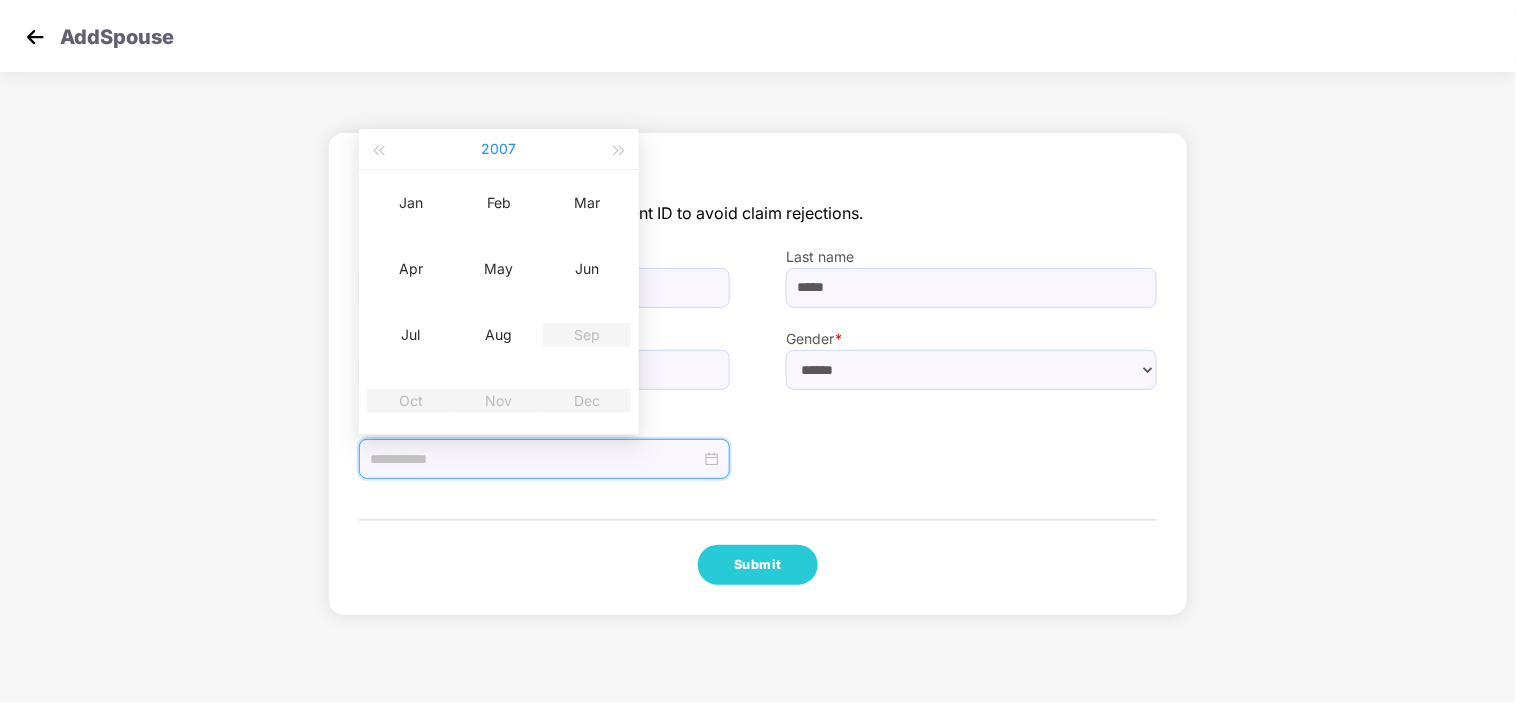 click on "2007" at bounding box center (499, 149) 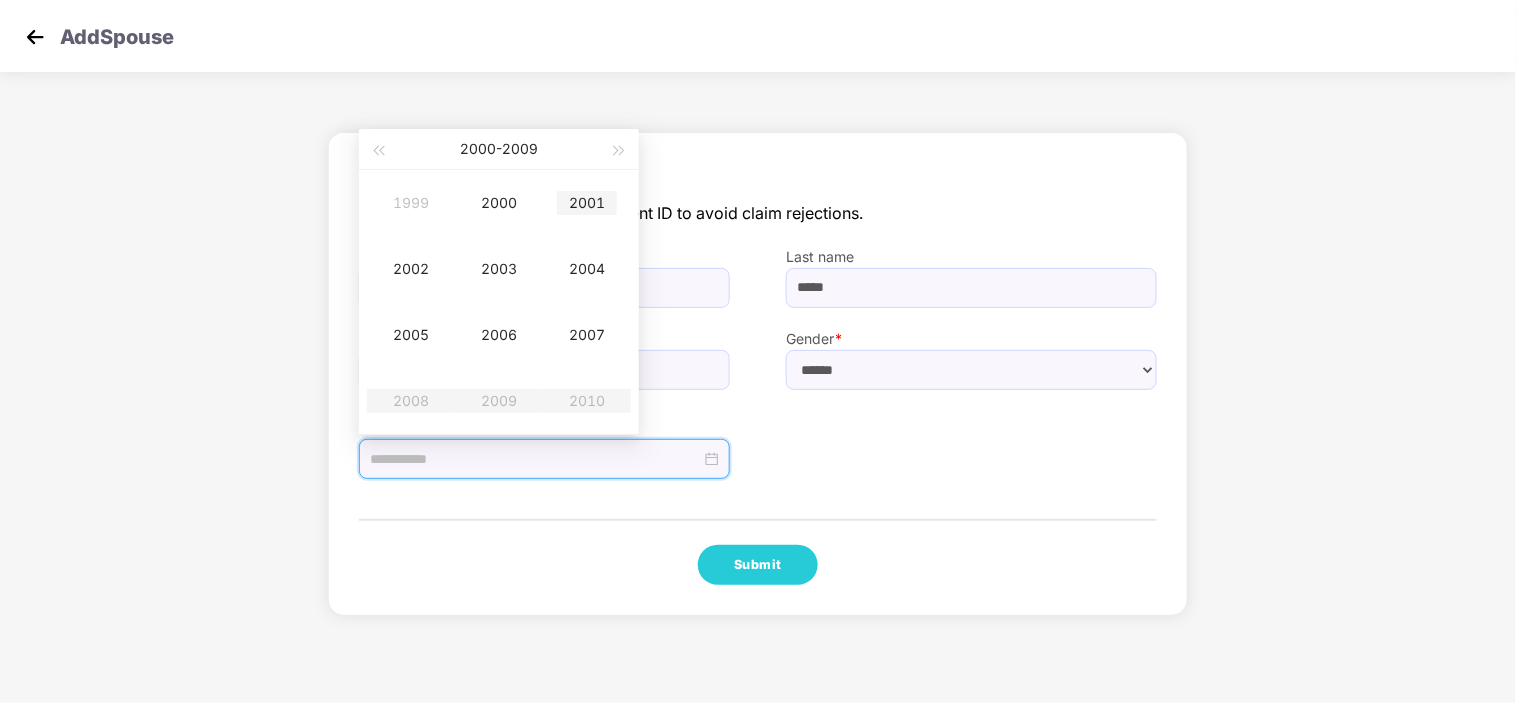 type on "**********" 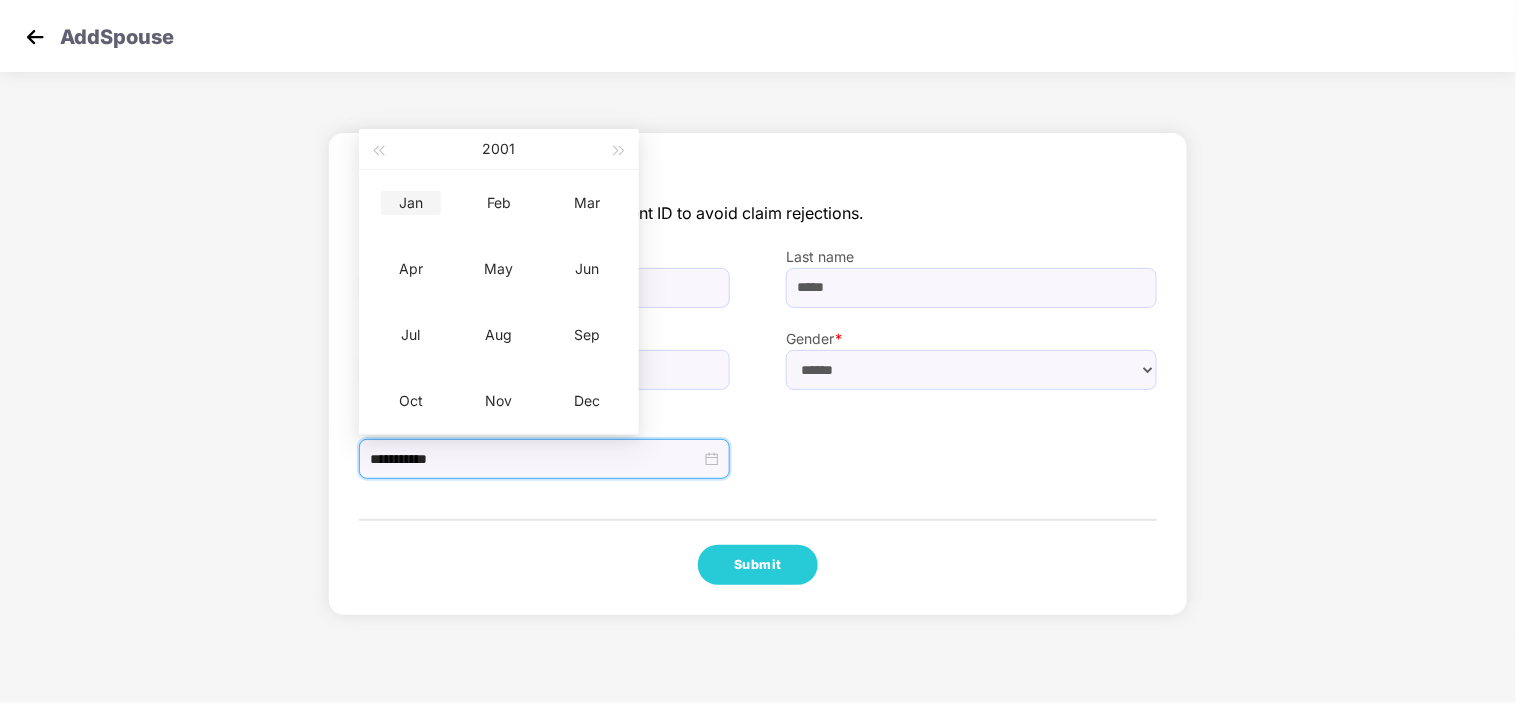 type on "**********" 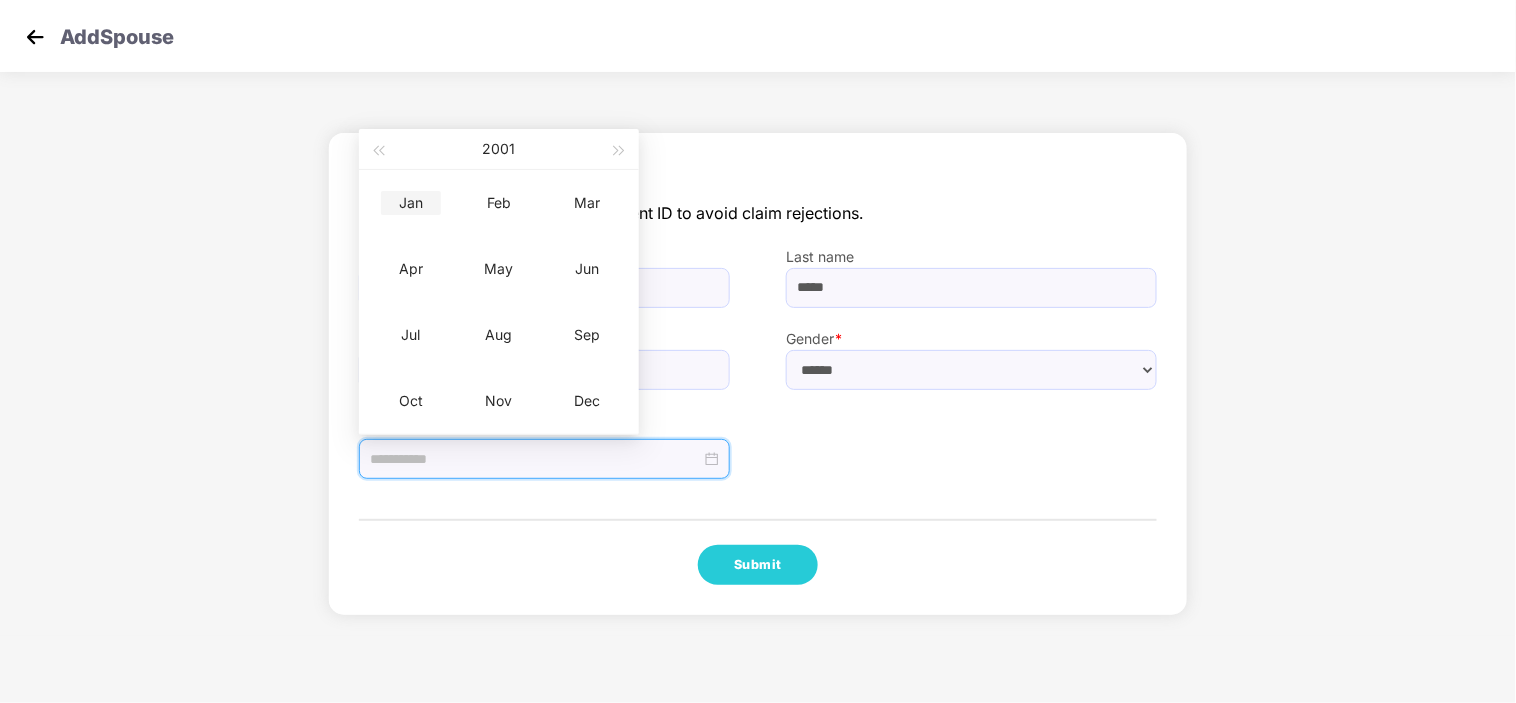 click on "Jan" at bounding box center [411, 203] 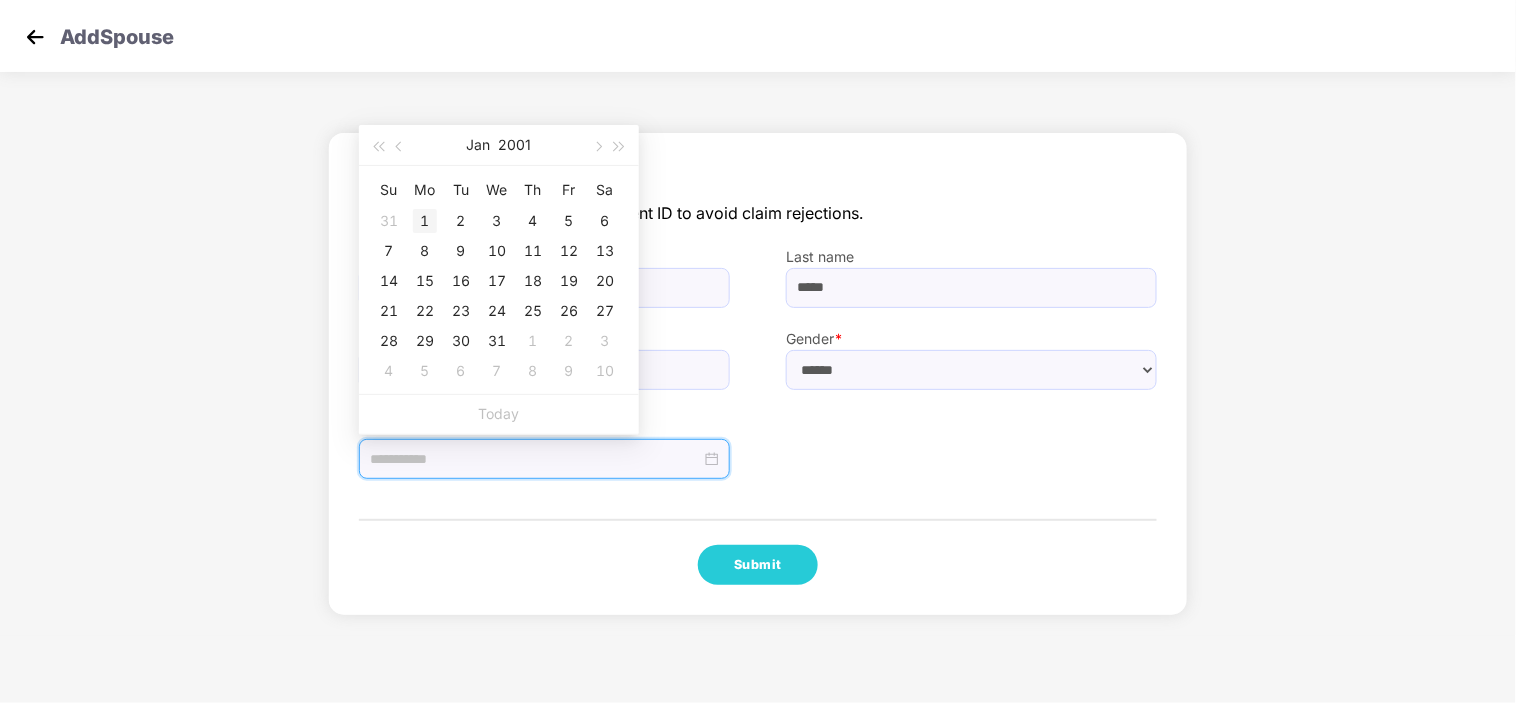 type on "**********" 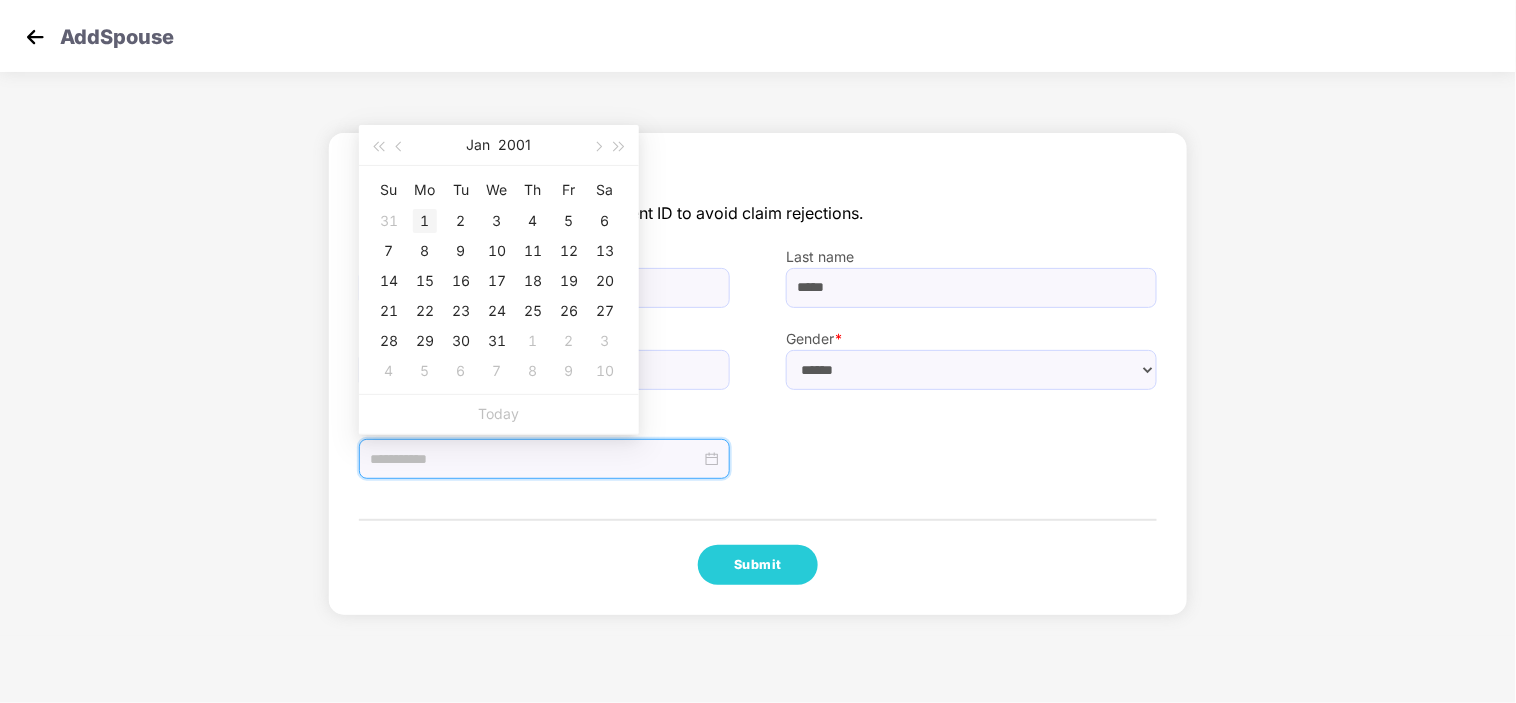 click on "1" at bounding box center (425, 221) 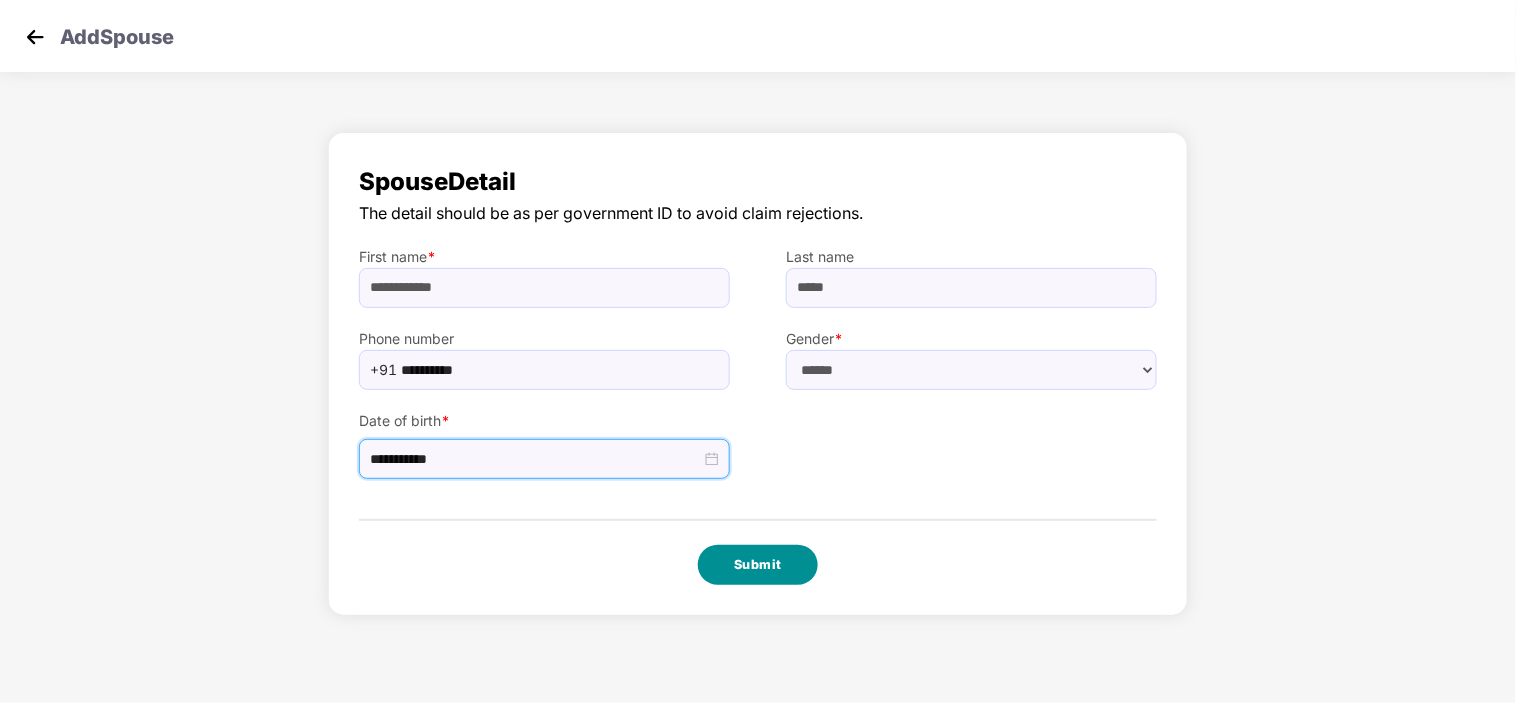 click on "Submit" at bounding box center [758, 565] 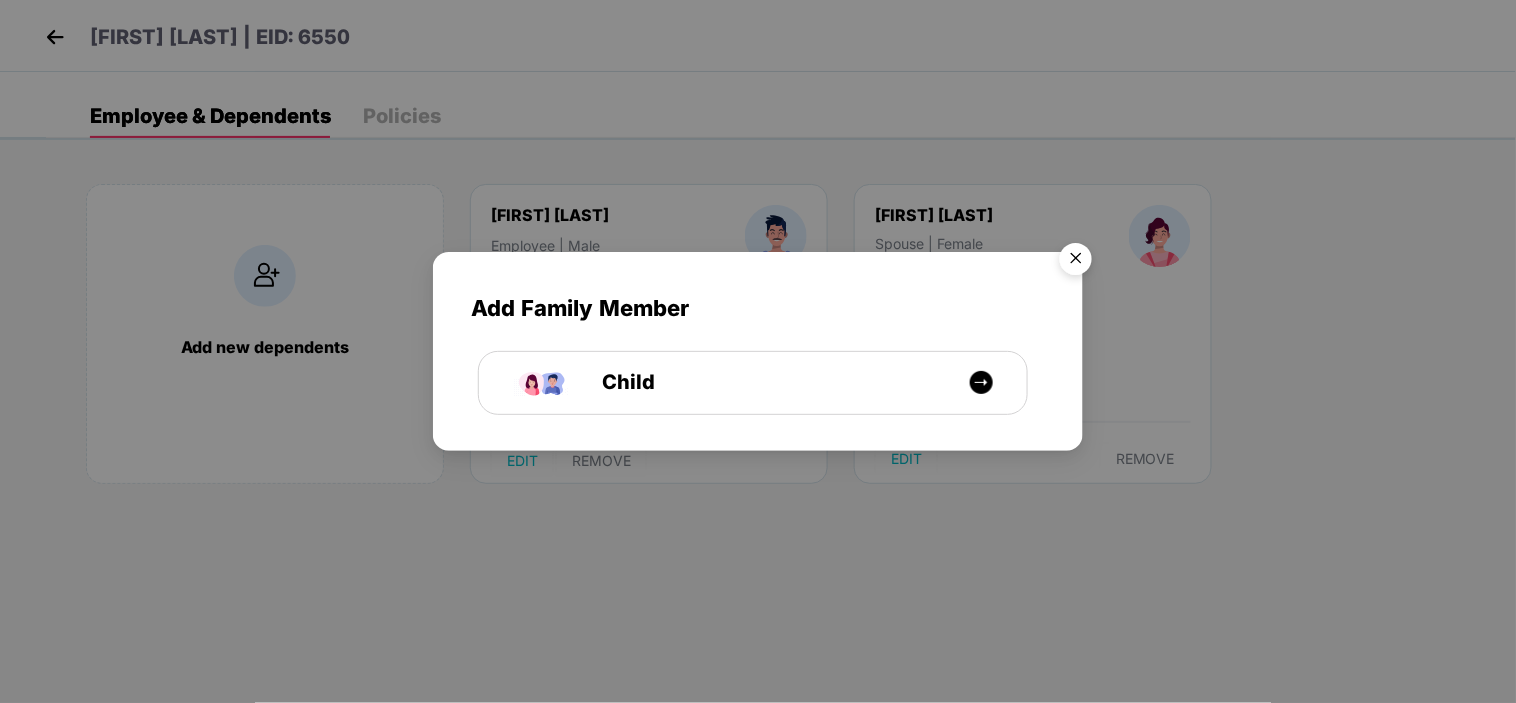 click at bounding box center (1076, 262) 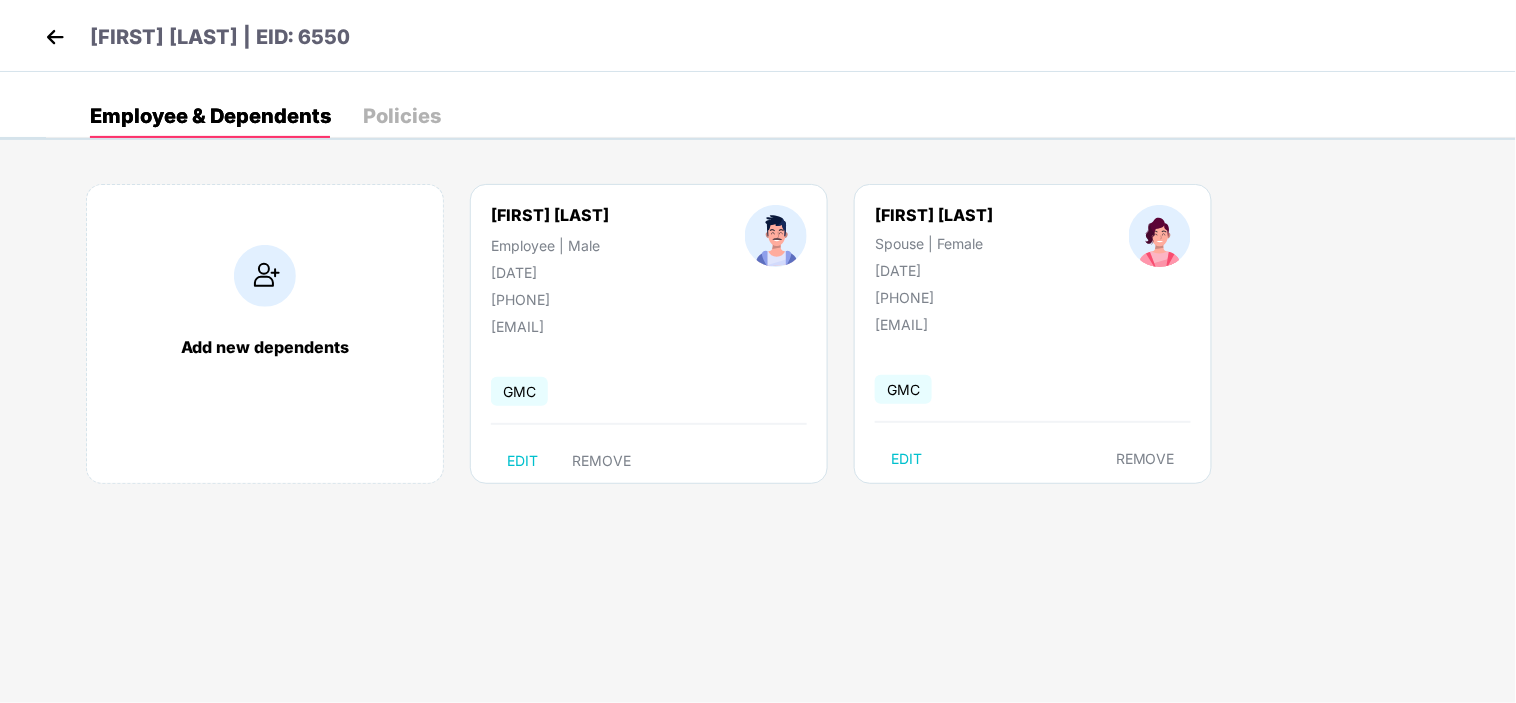click at bounding box center [55, 37] 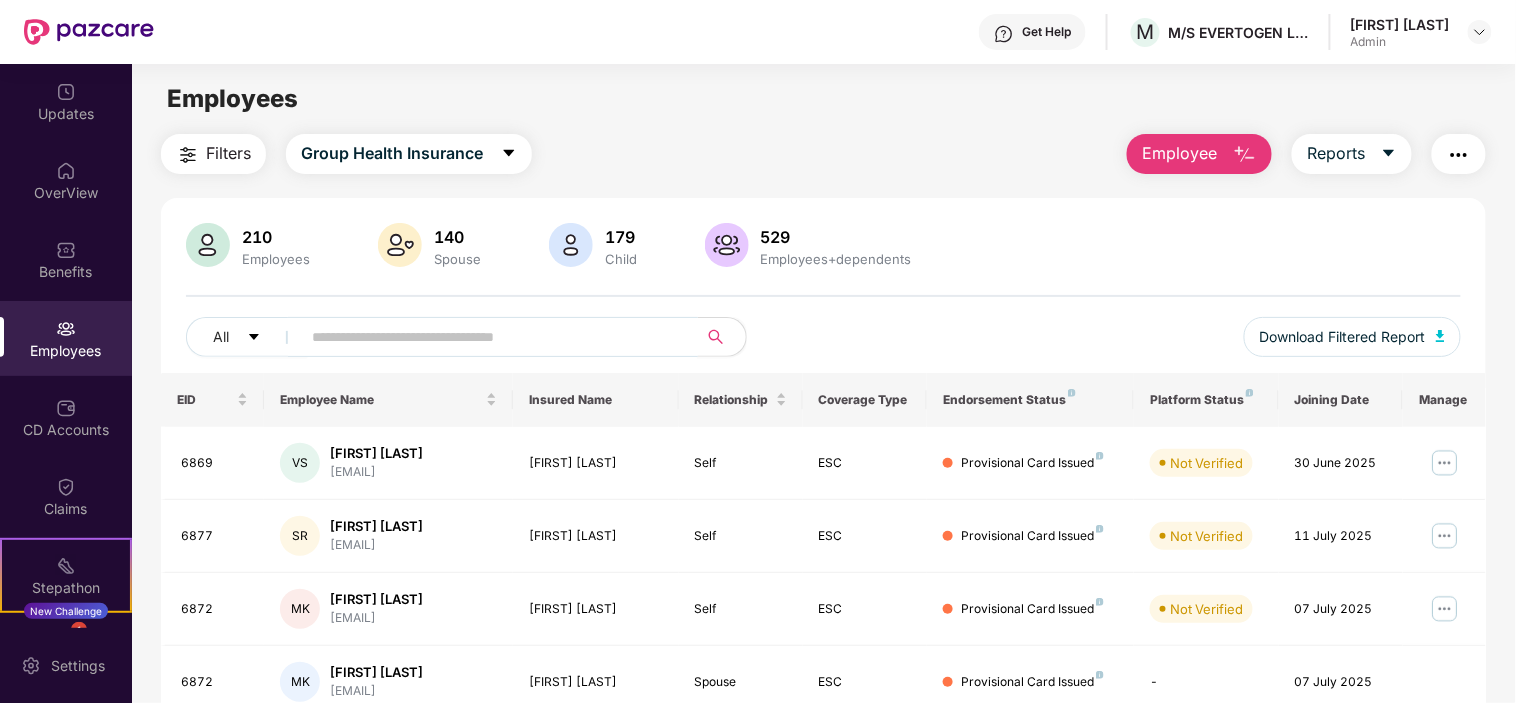 click at bounding box center (491, 337) 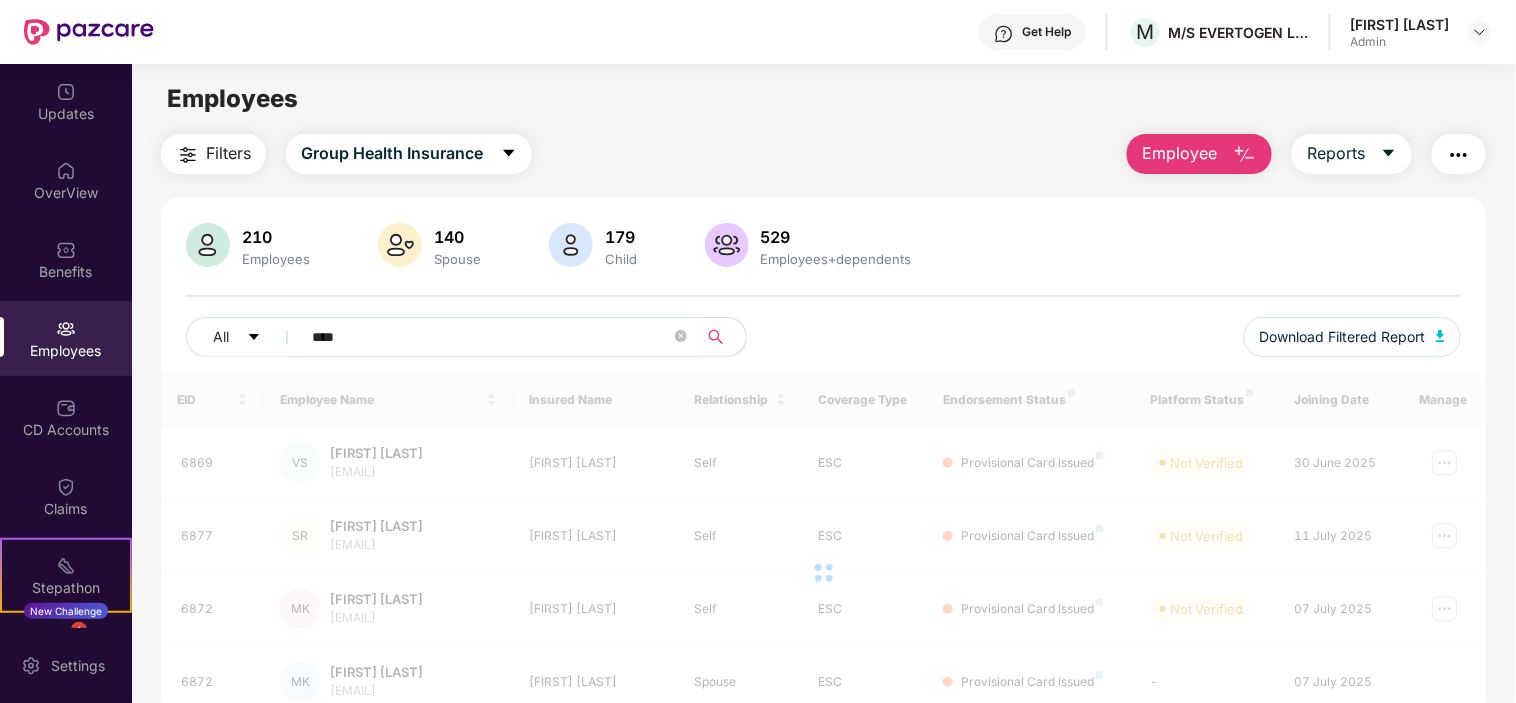type on "****" 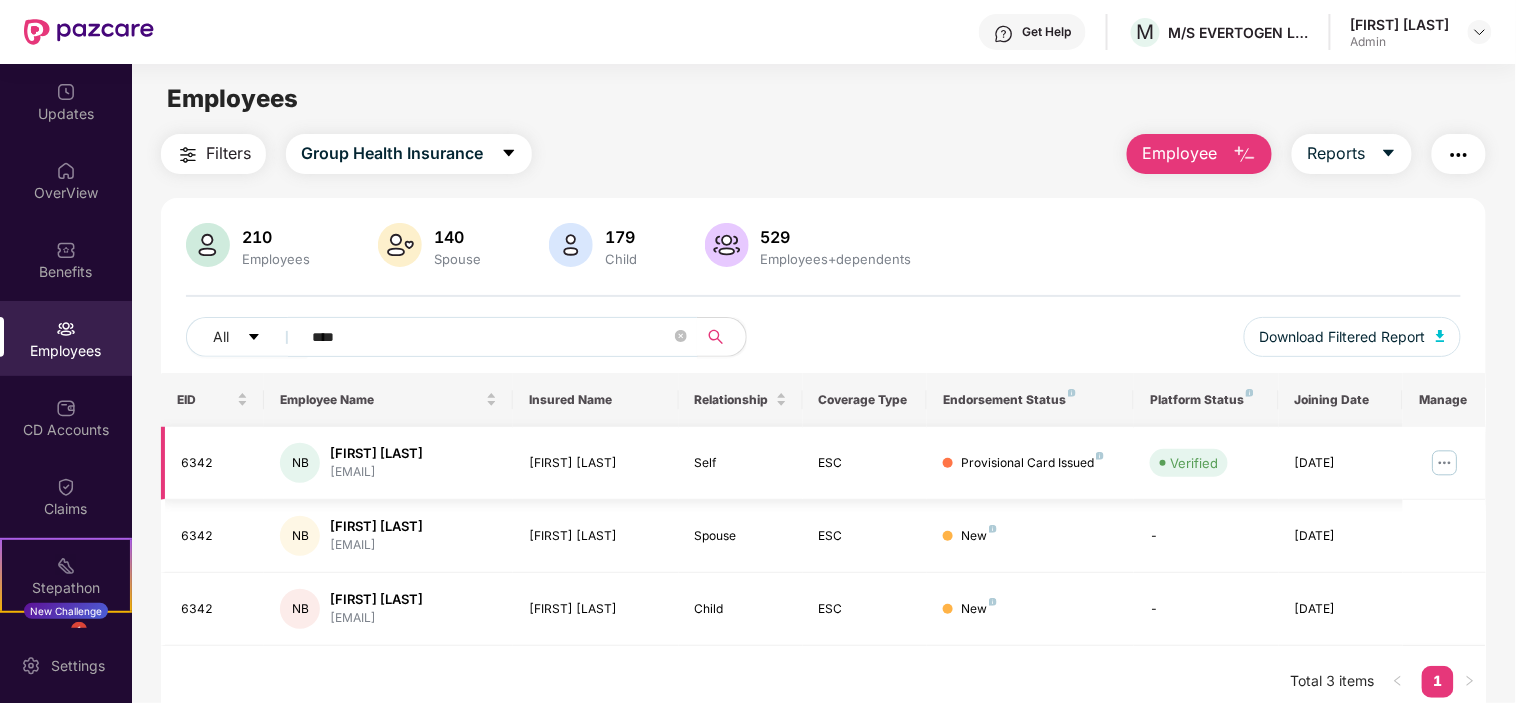 click at bounding box center (1445, 463) 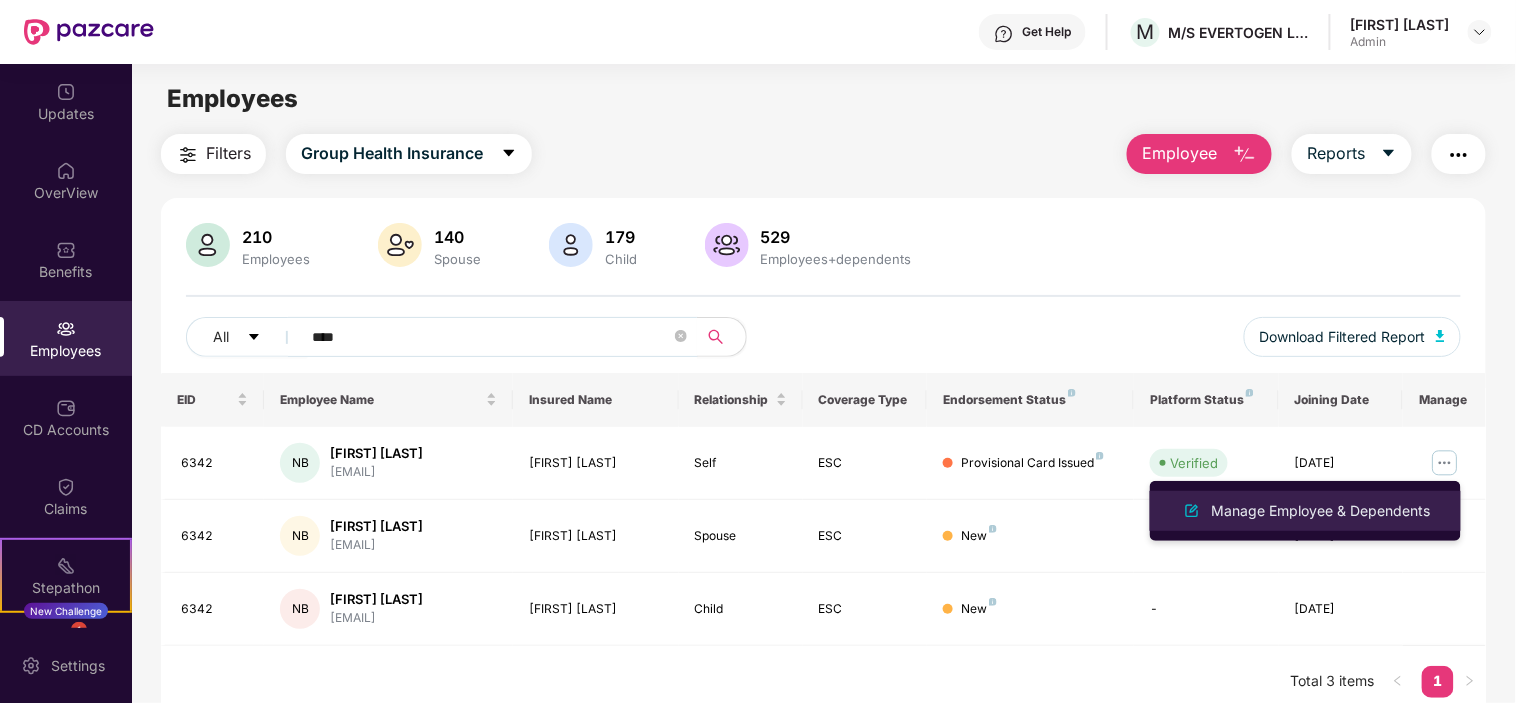 click on "Manage Employee & Dependents" at bounding box center [1305, 511] 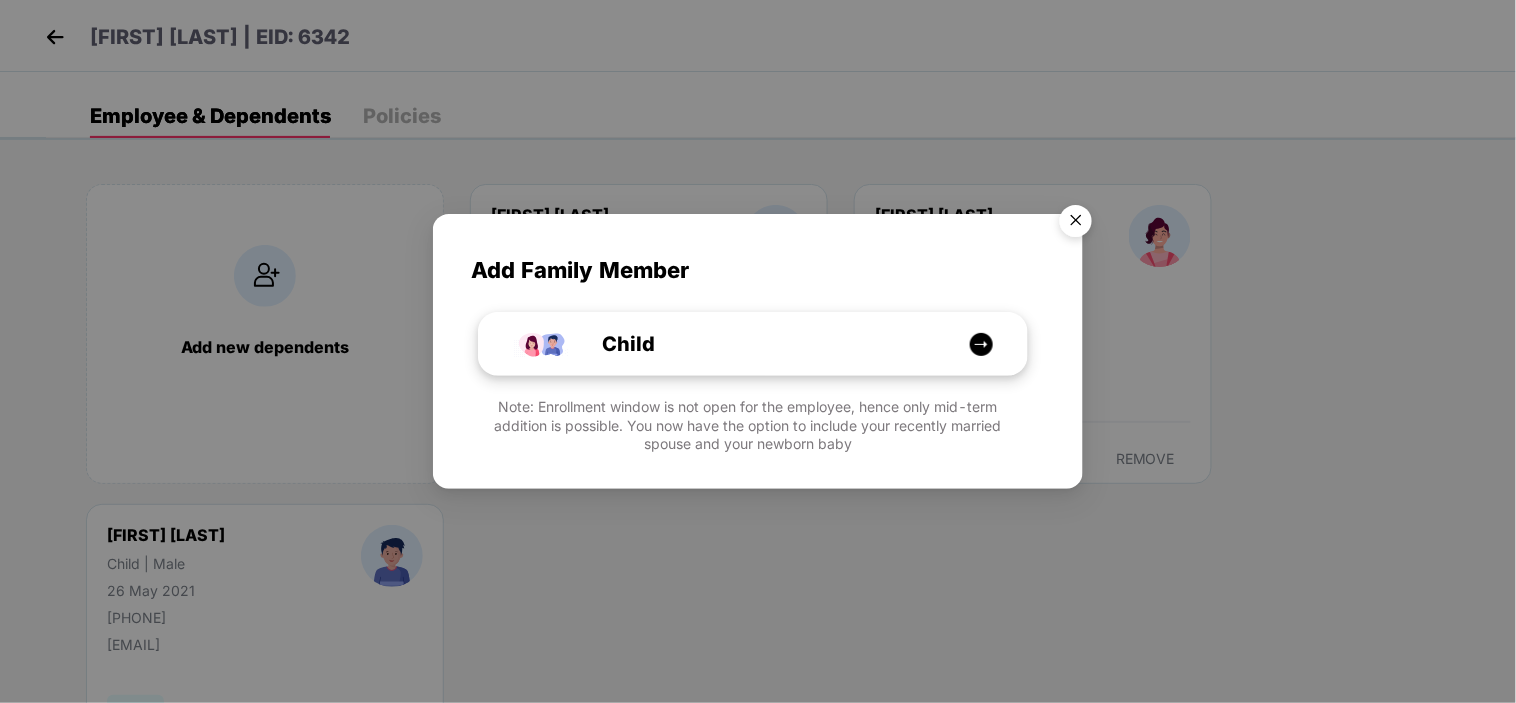 click on "Child" at bounding box center (763, 344) 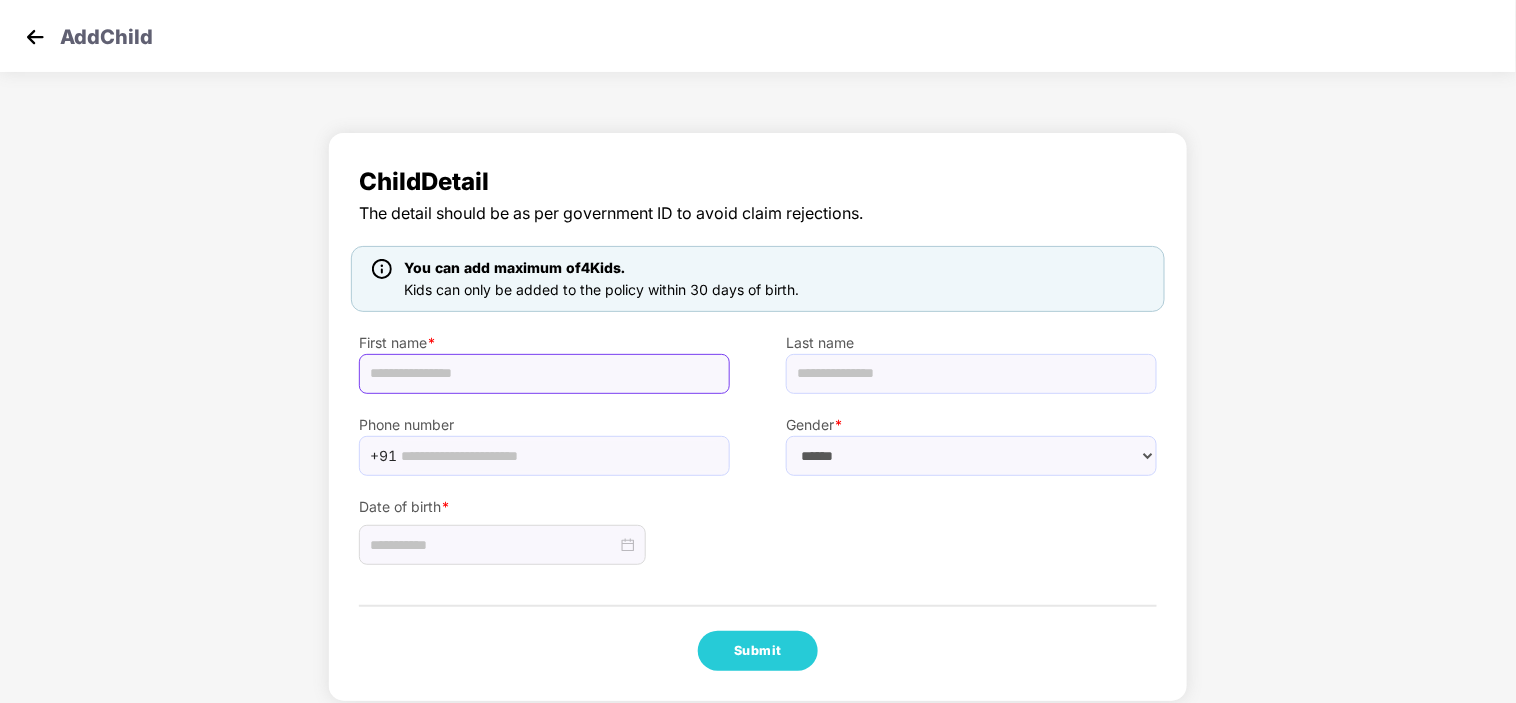 click at bounding box center [544, 374] 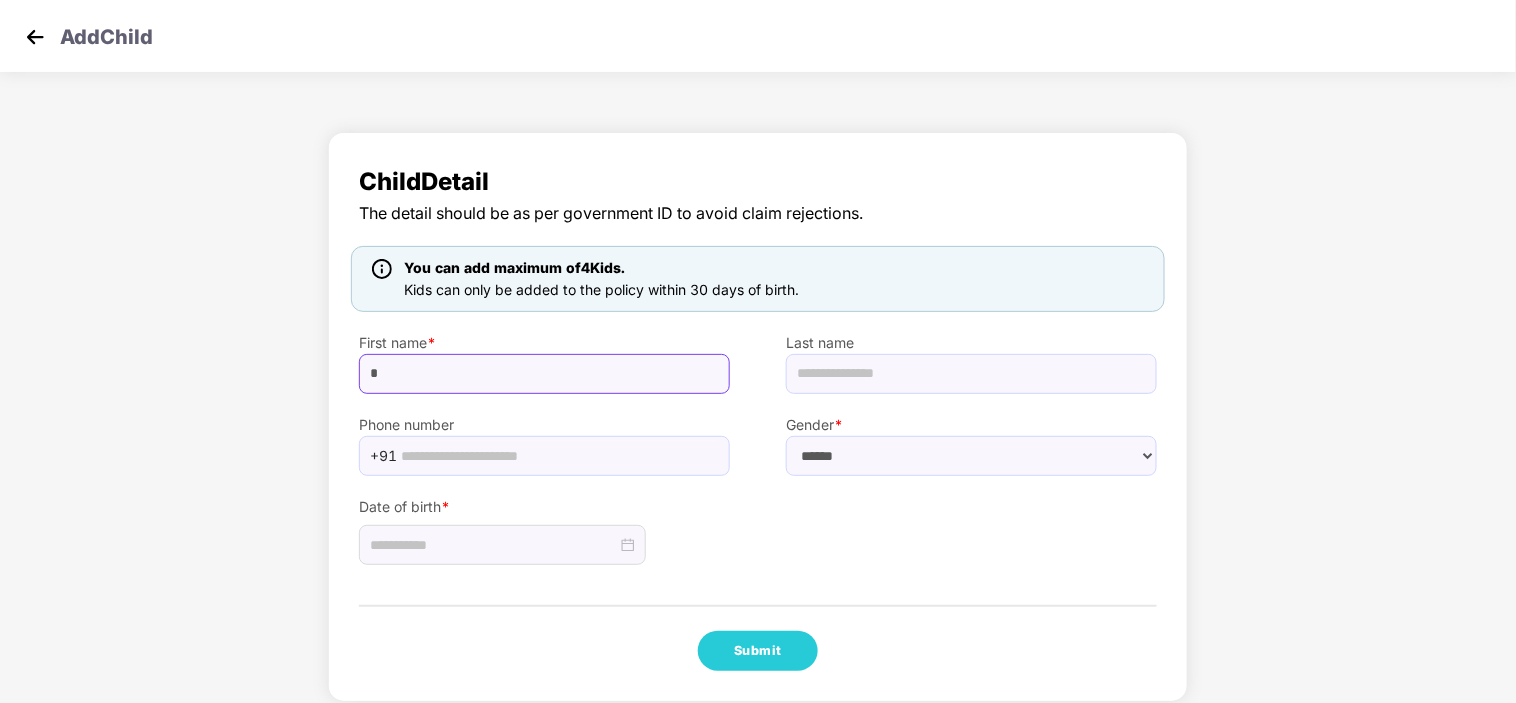 type on "*" 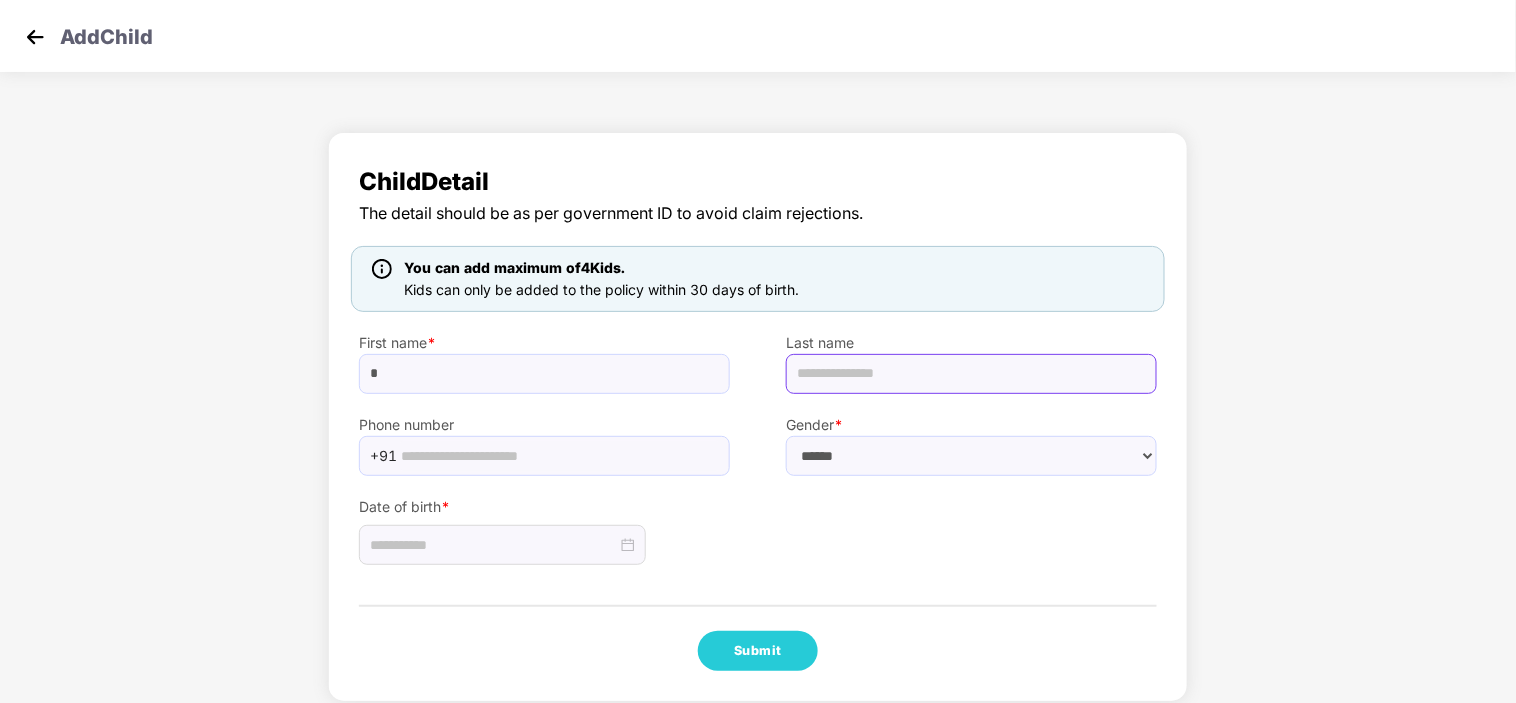 paste on "********" 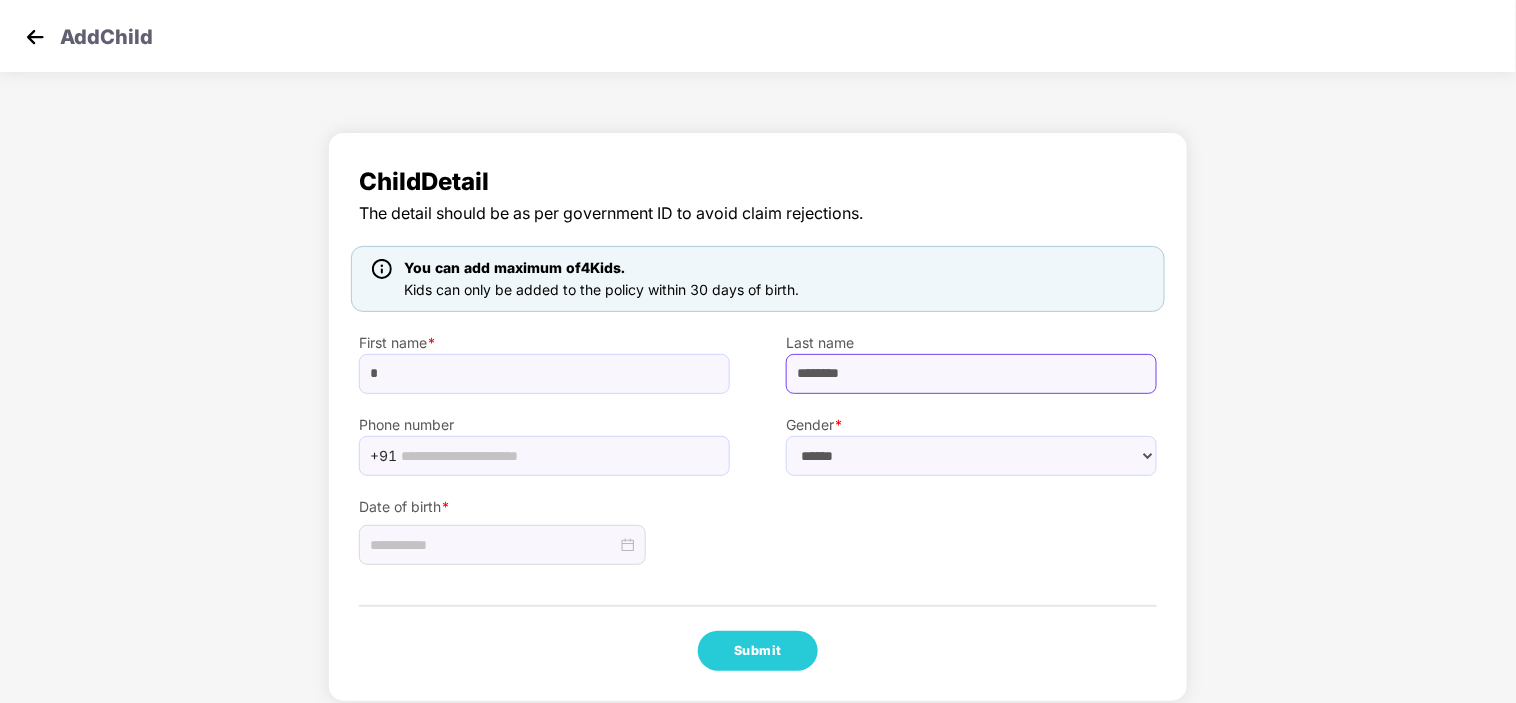 type on "********" 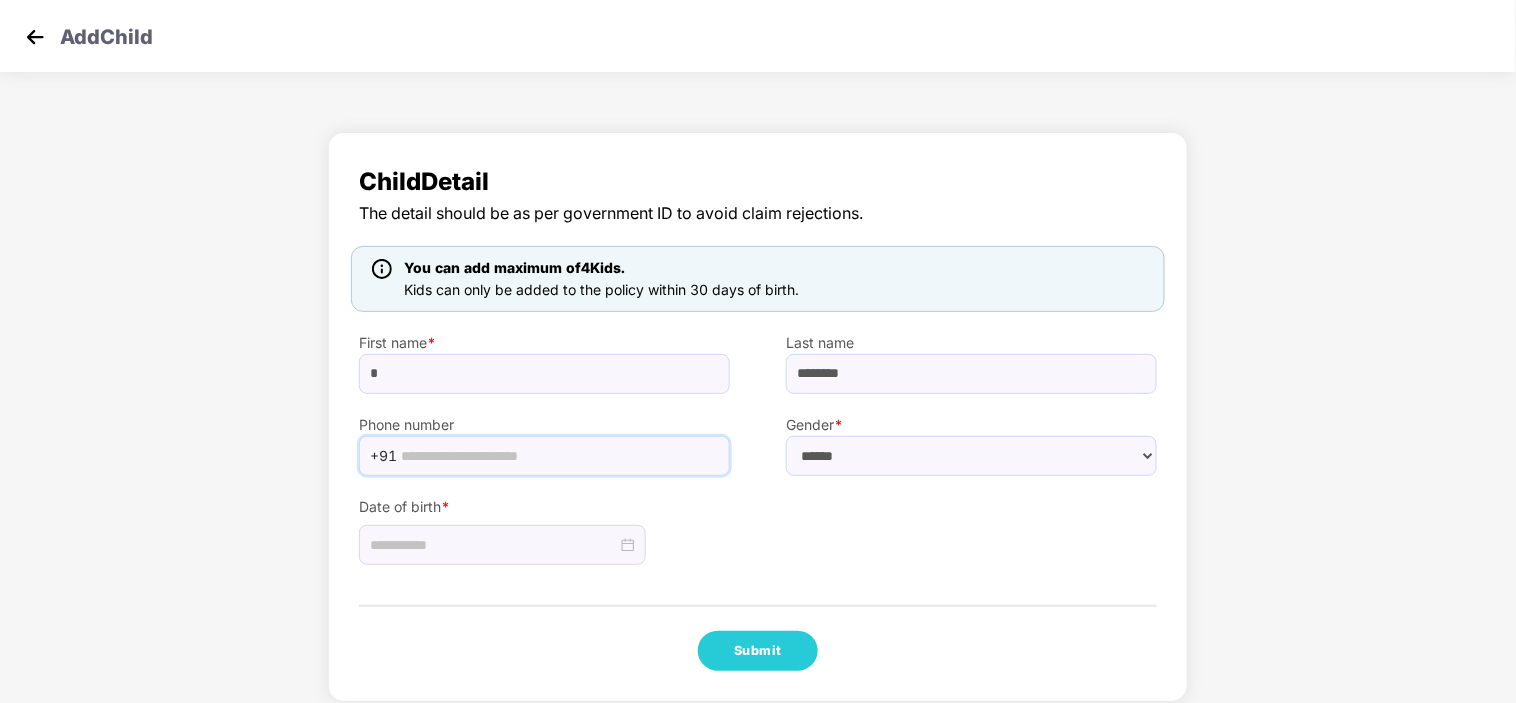 paste on "**********" 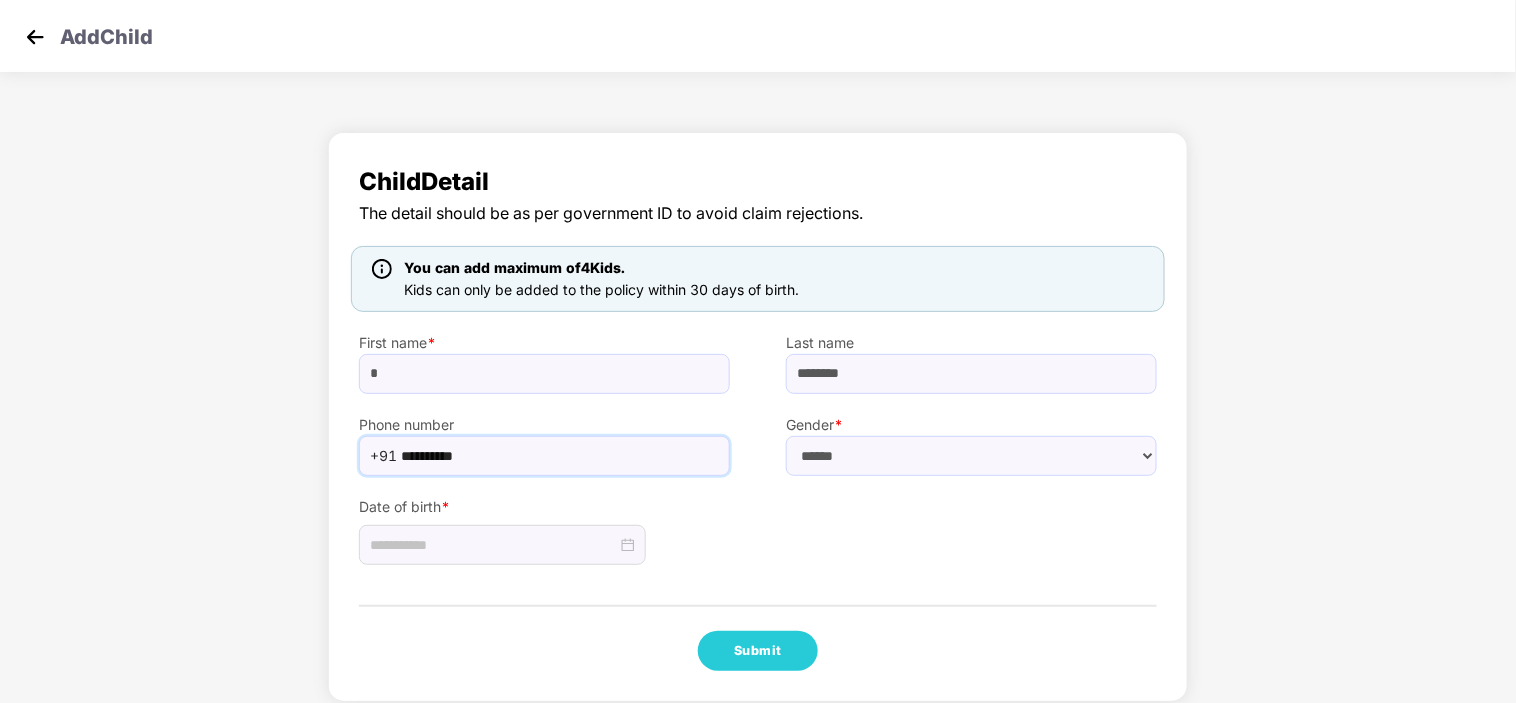 type on "**********" 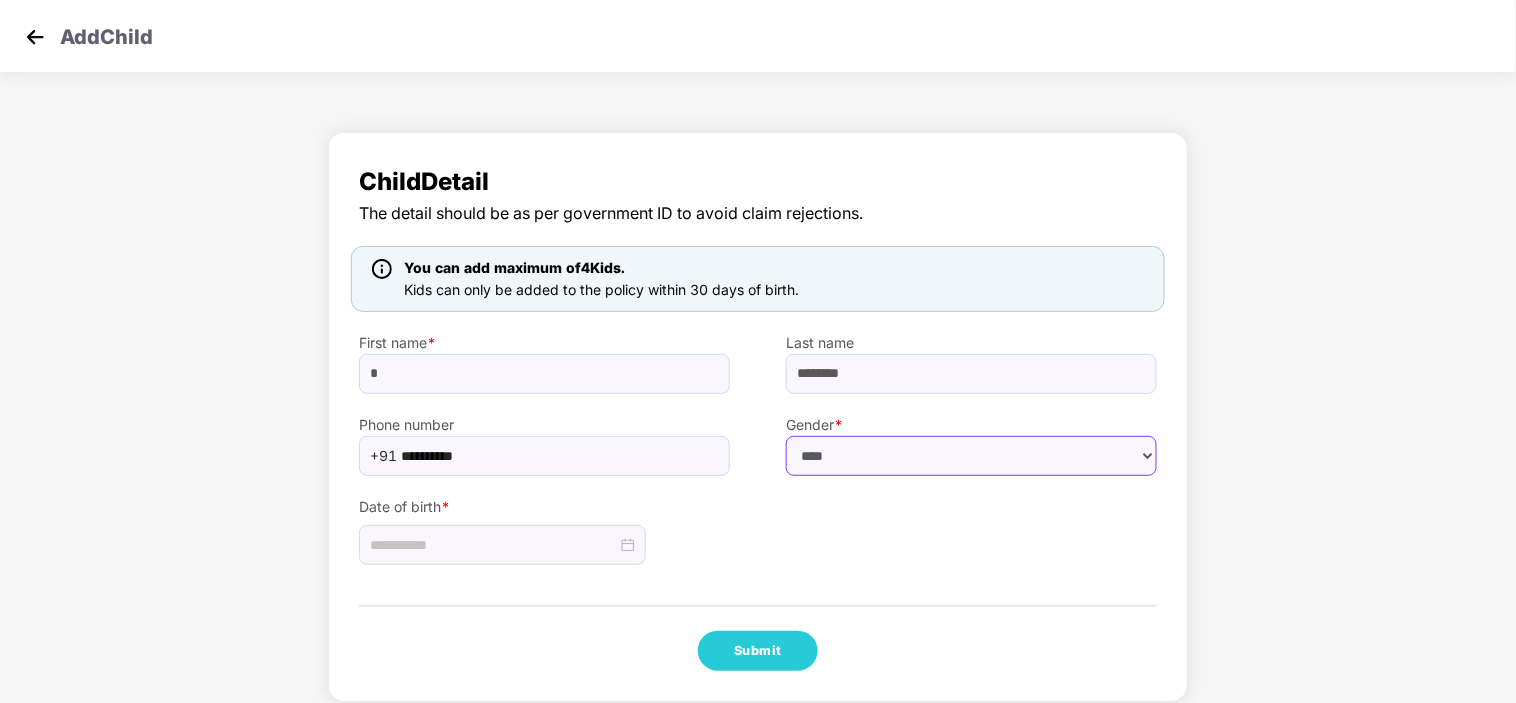 select on "******" 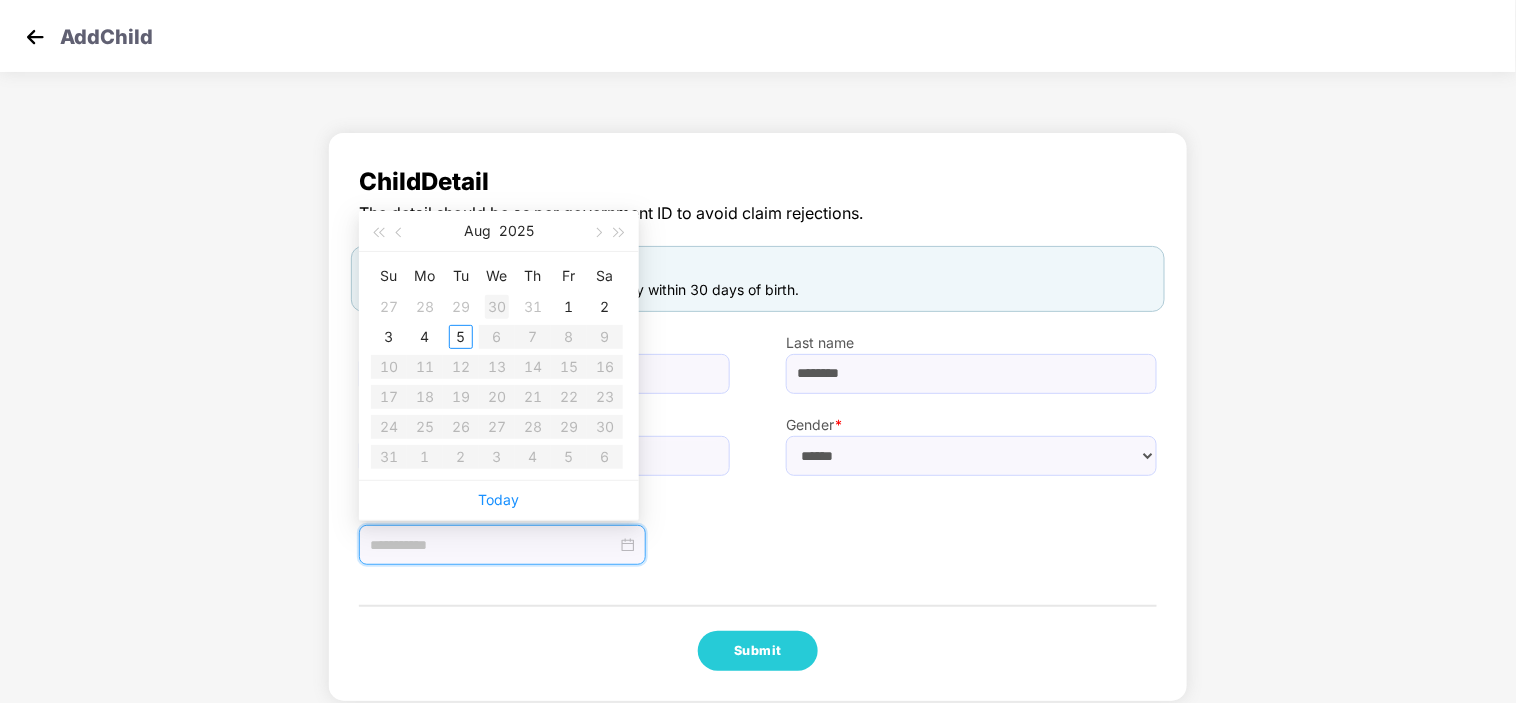 type on "**********" 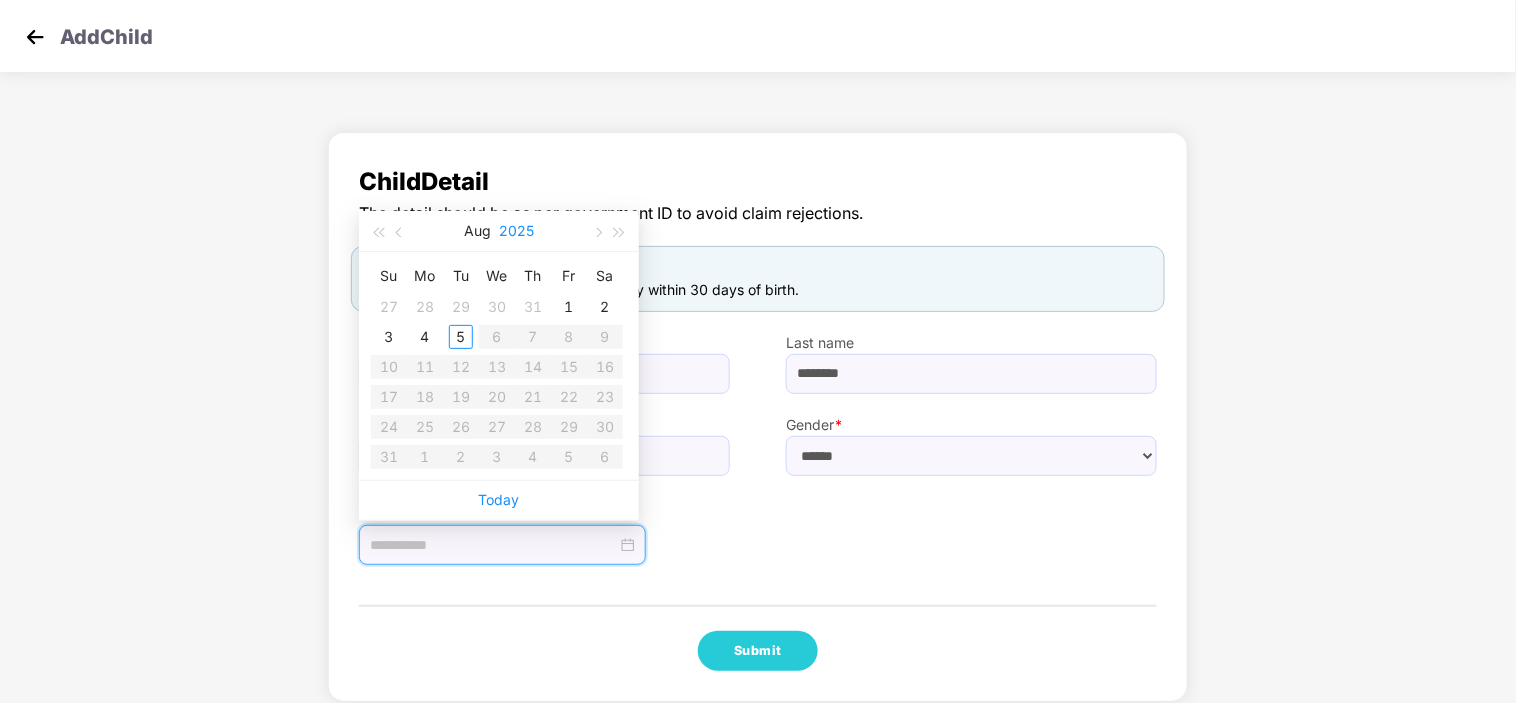 click on "2025" at bounding box center [516, 231] 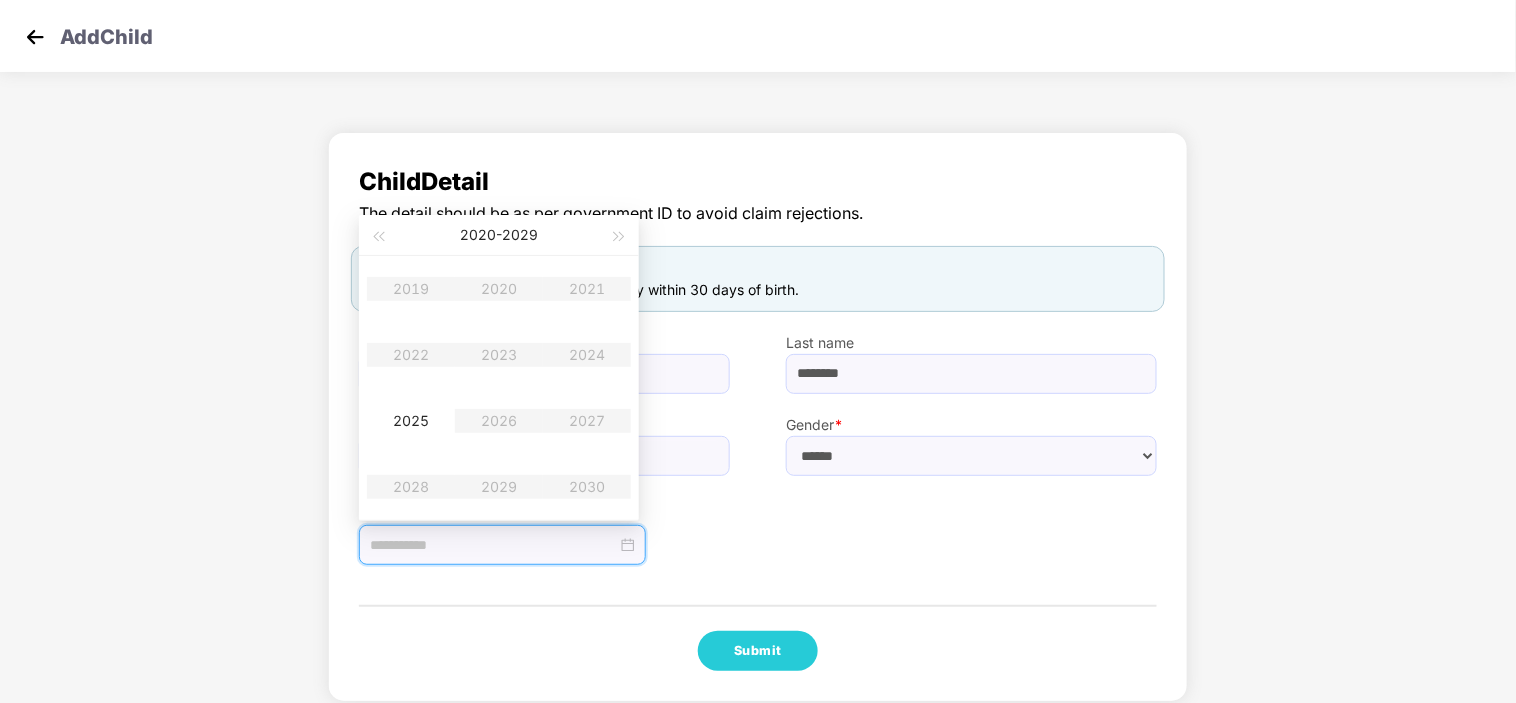 click on "2019 2020 2021 2022 2023 2024 2025 2026 2027 2028 2029 2030" at bounding box center [499, 388] 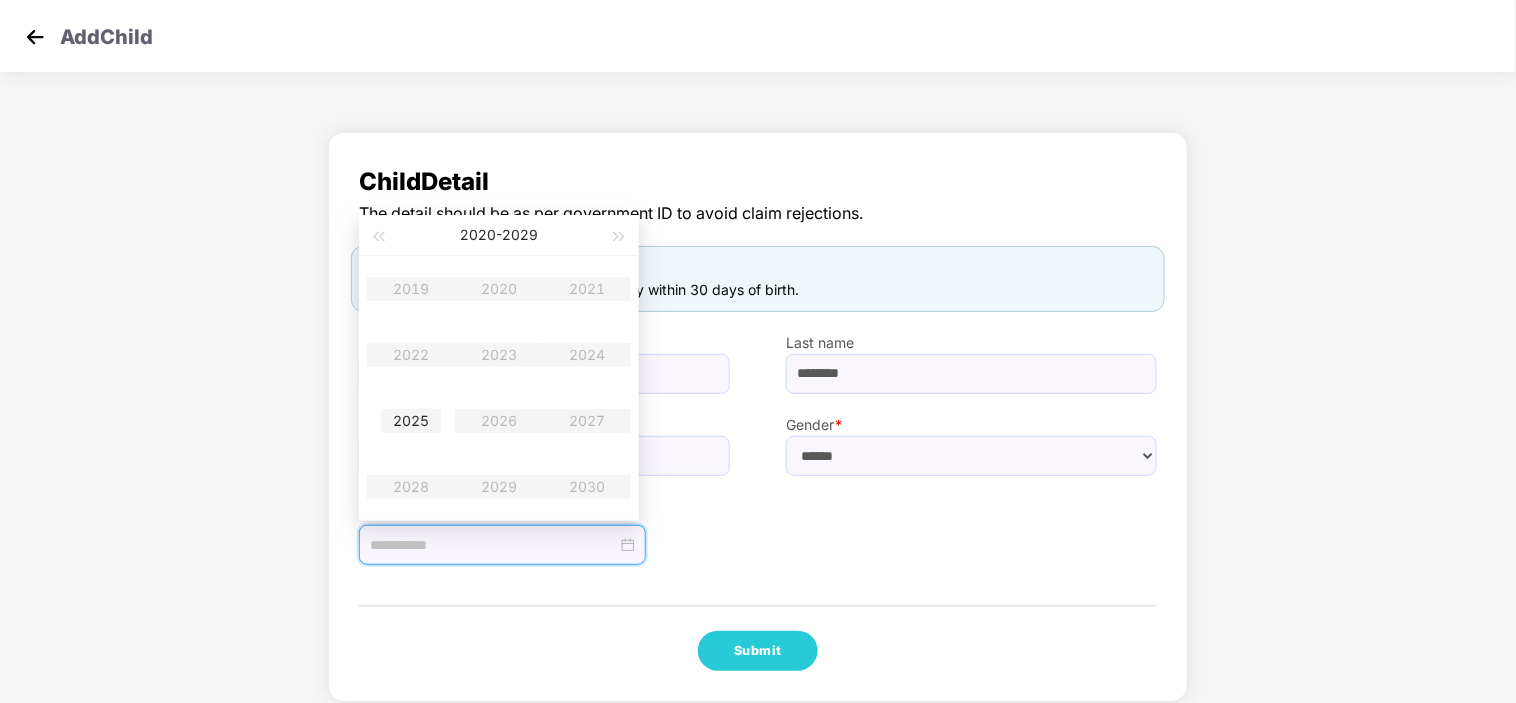 type on "**********" 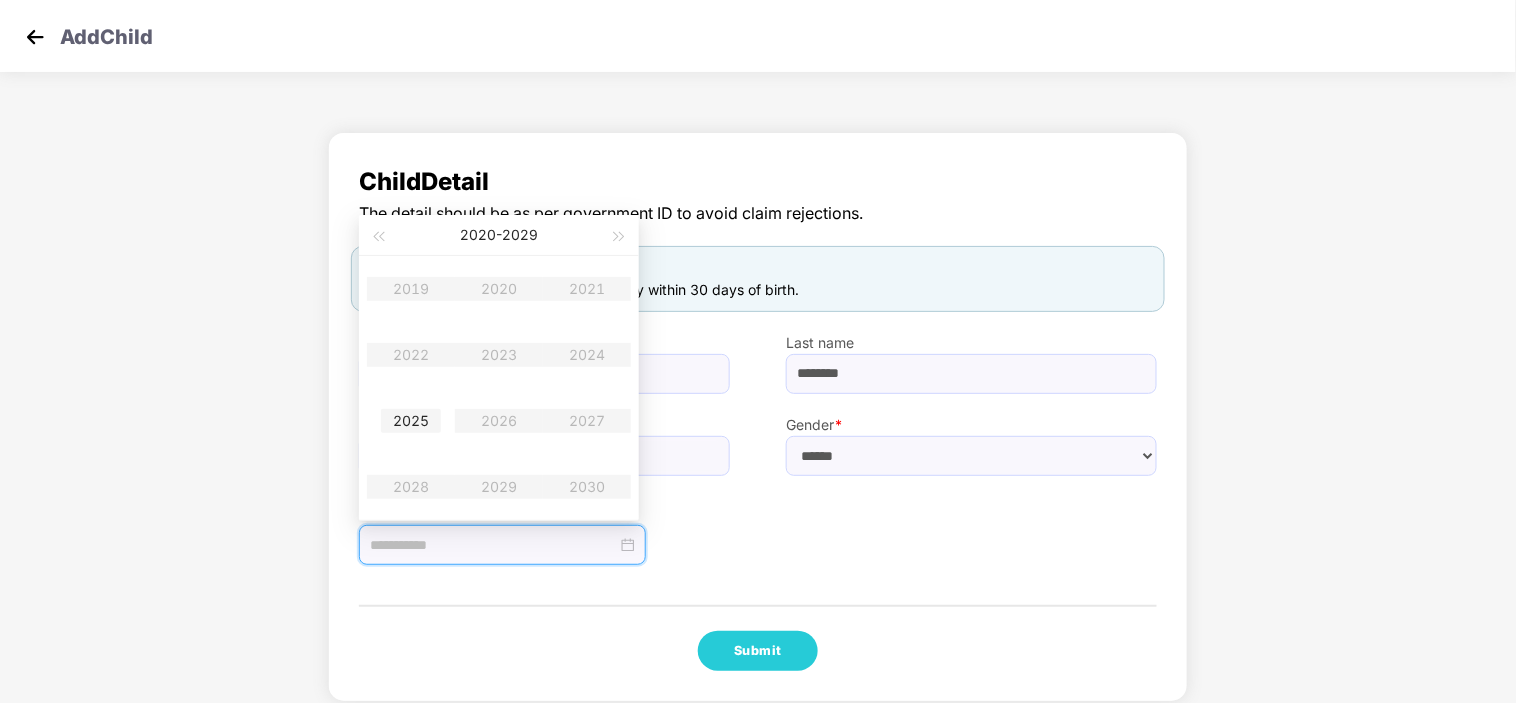 click on "2025" at bounding box center (411, 421) 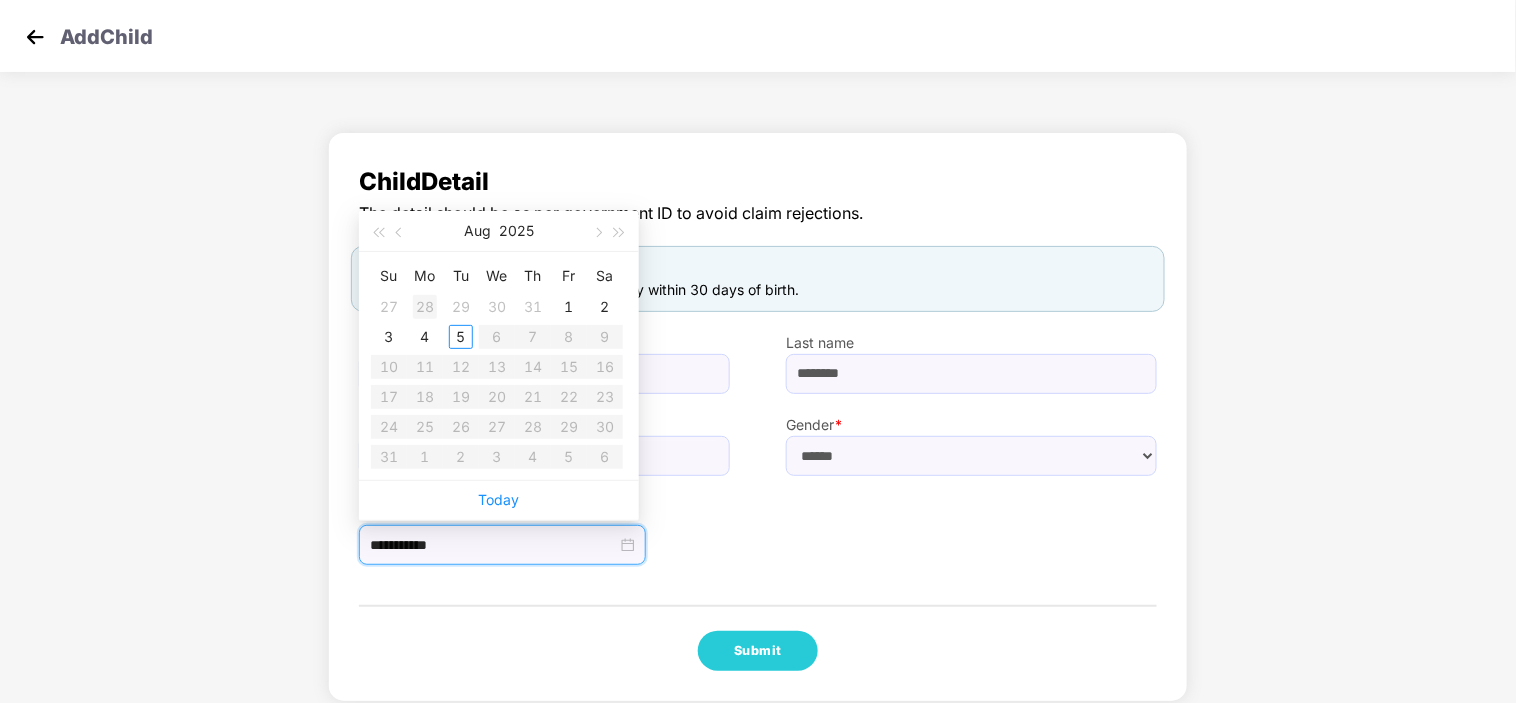 type on "**********" 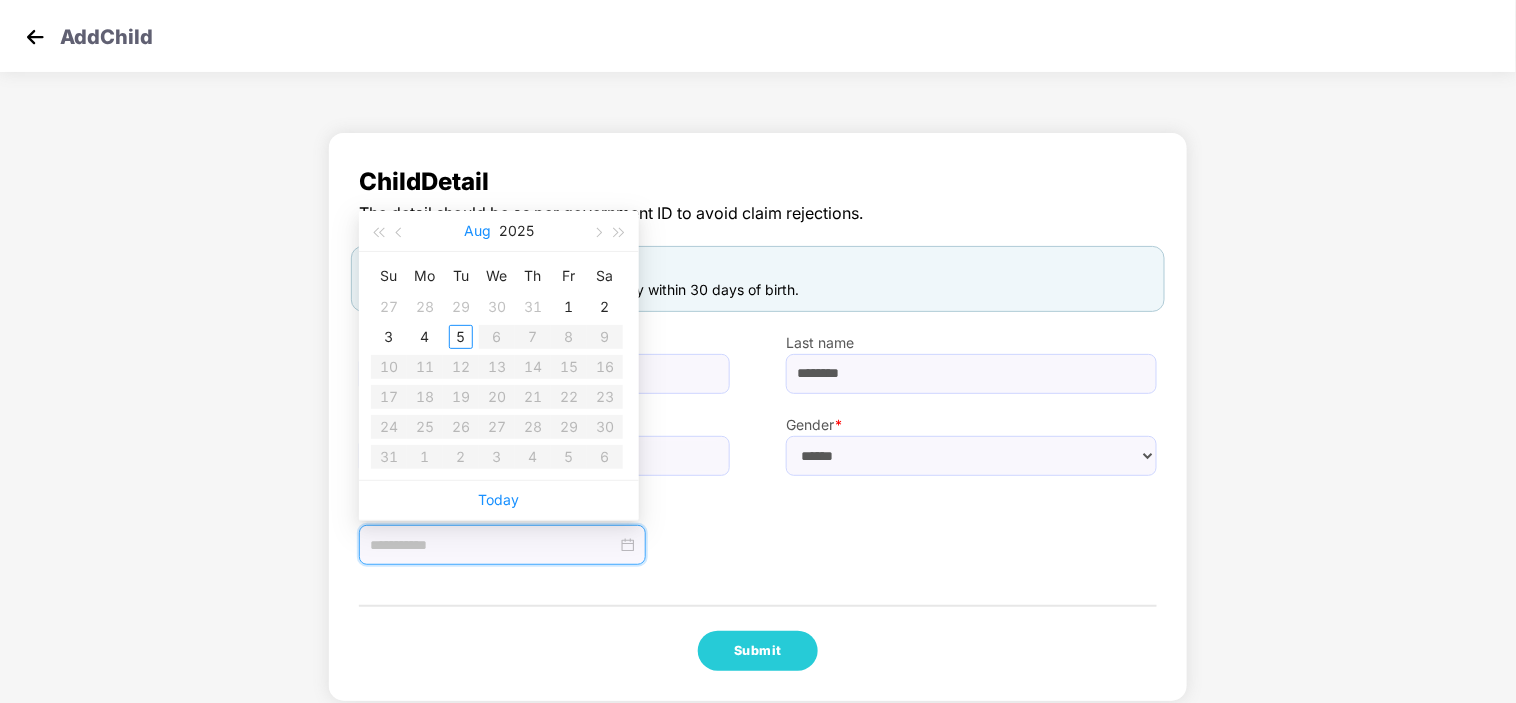 click on "Aug" at bounding box center (477, 231) 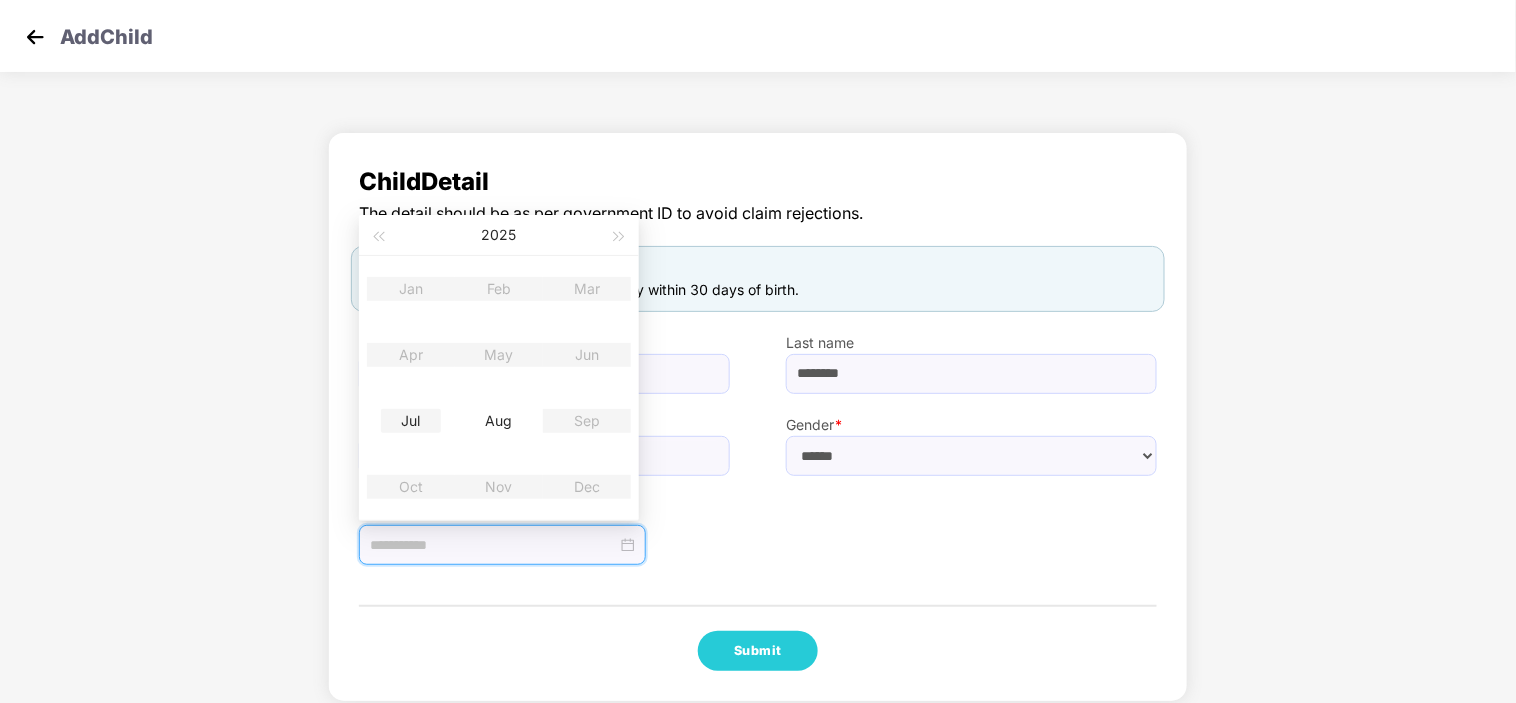 type on "**********" 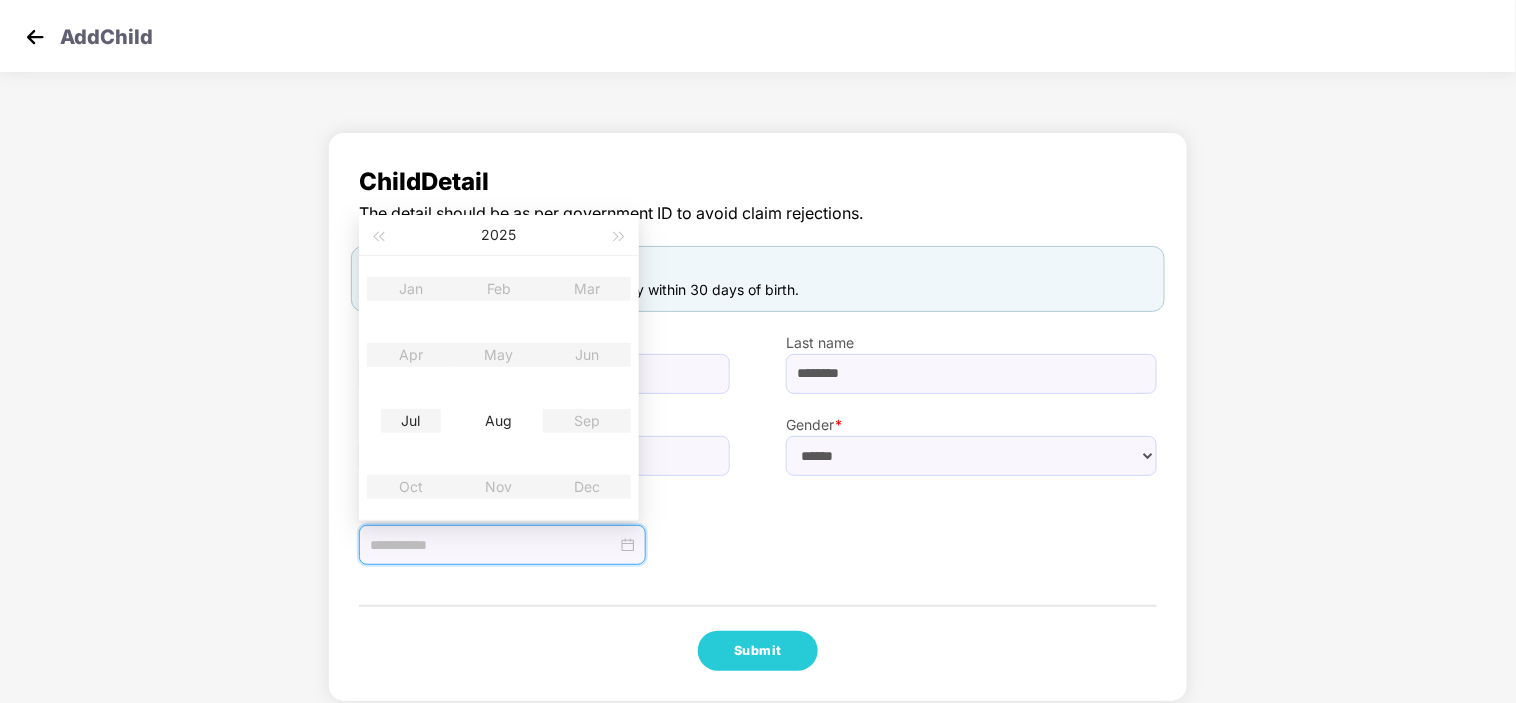 click on "Jul" at bounding box center [411, 421] 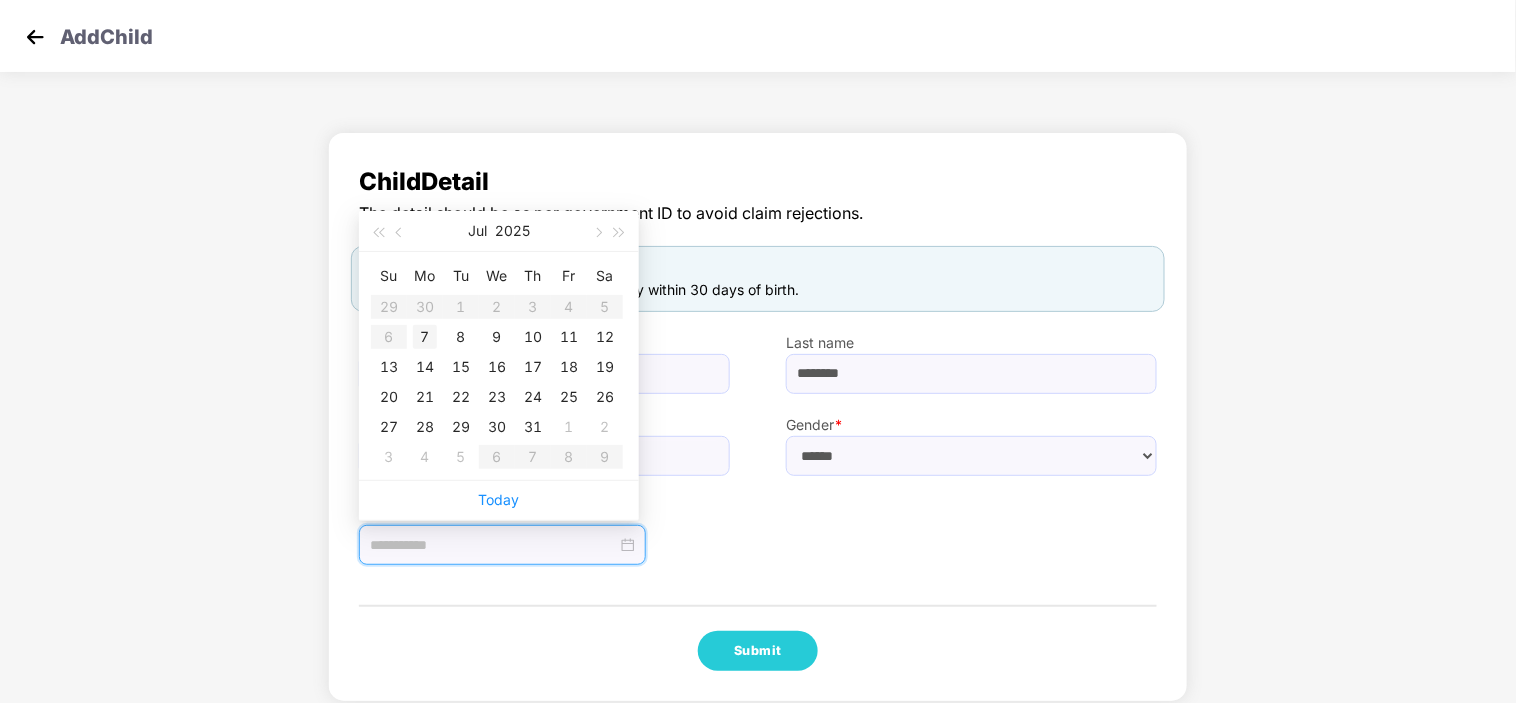 type on "**********" 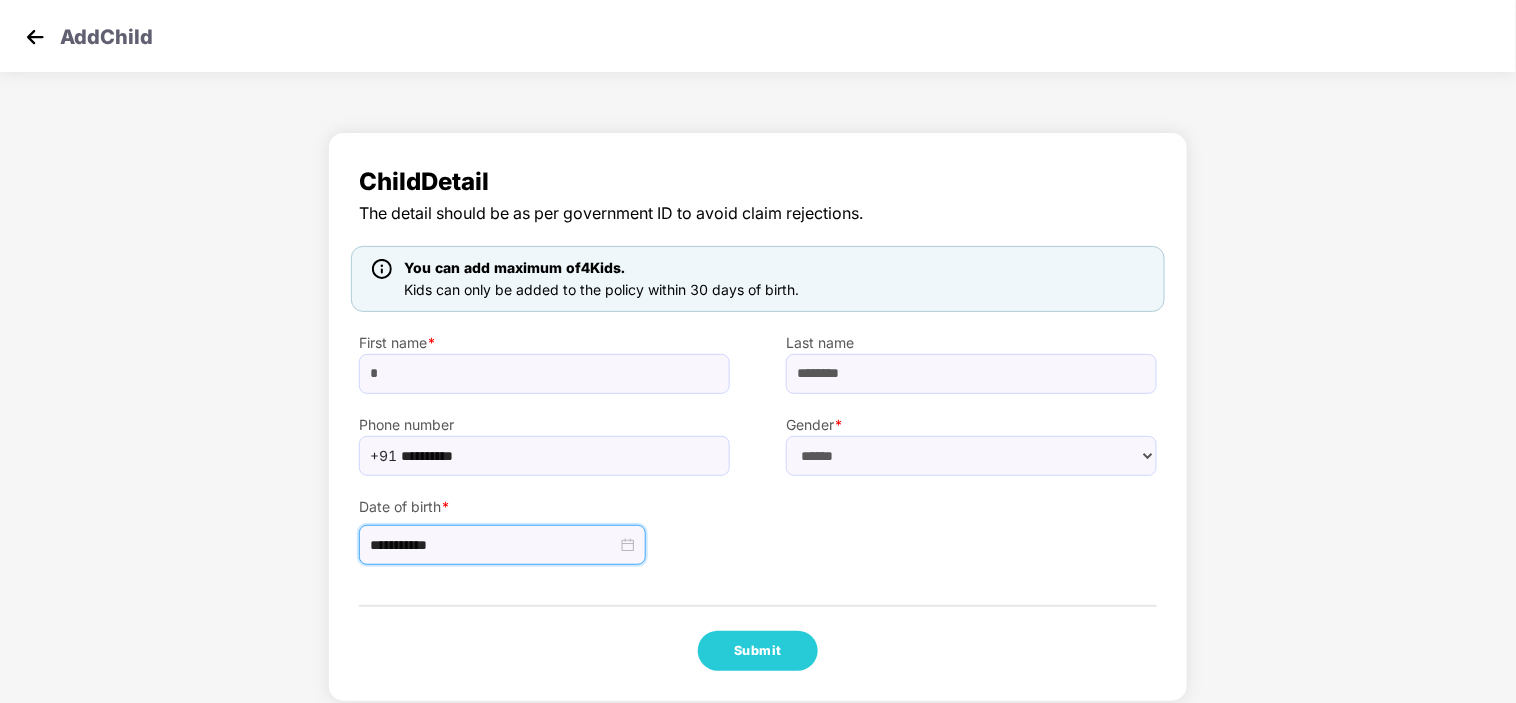 click on "**********" at bounding box center [758, 521] 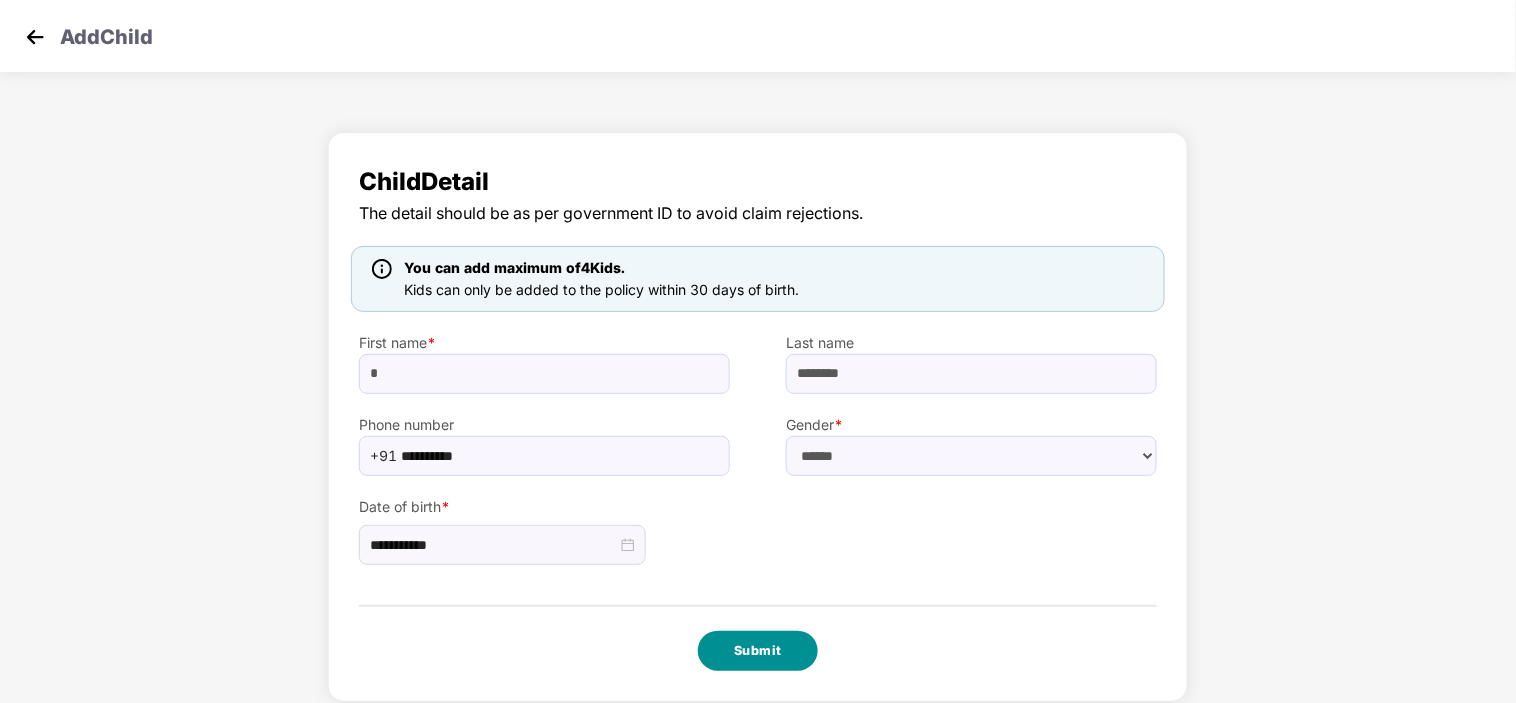 click on "Submit" at bounding box center (758, 651) 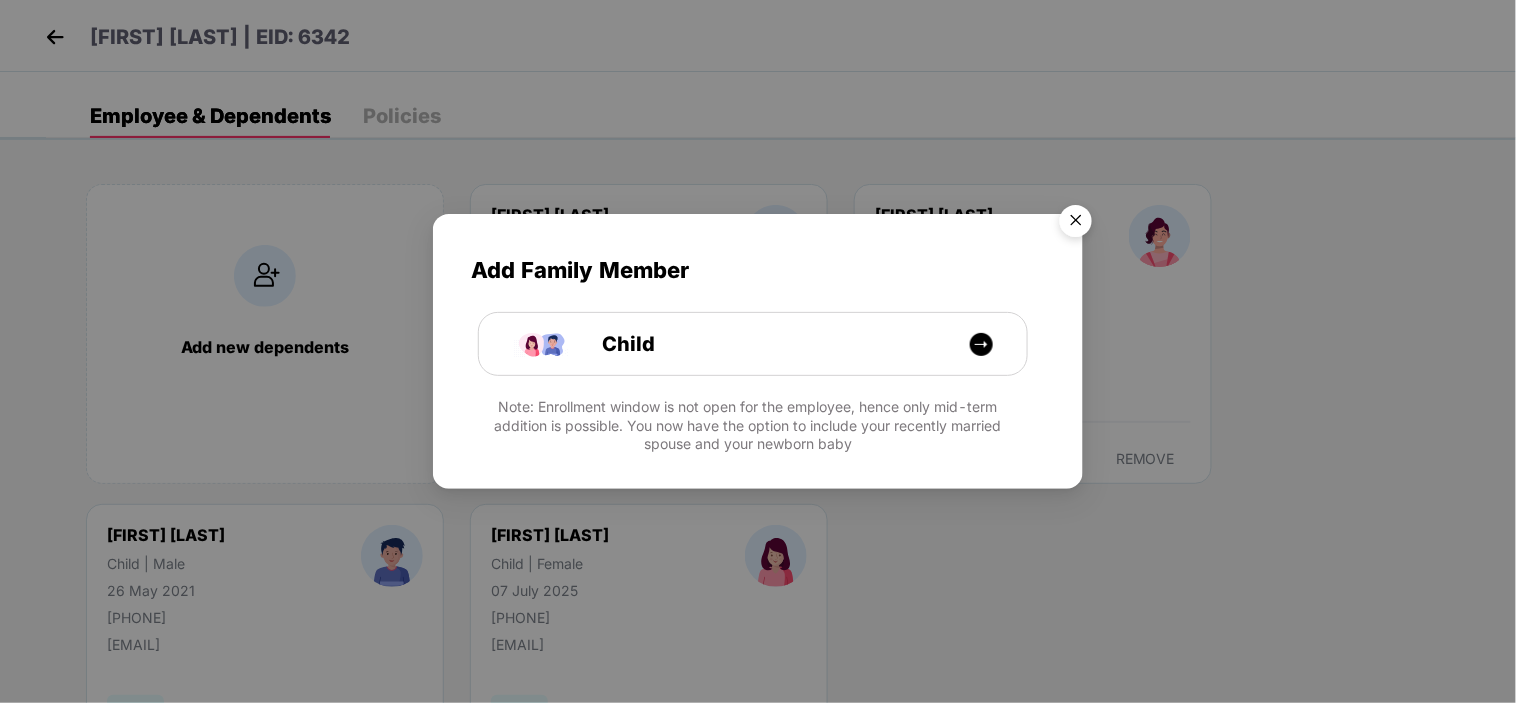 click at bounding box center (1076, 224) 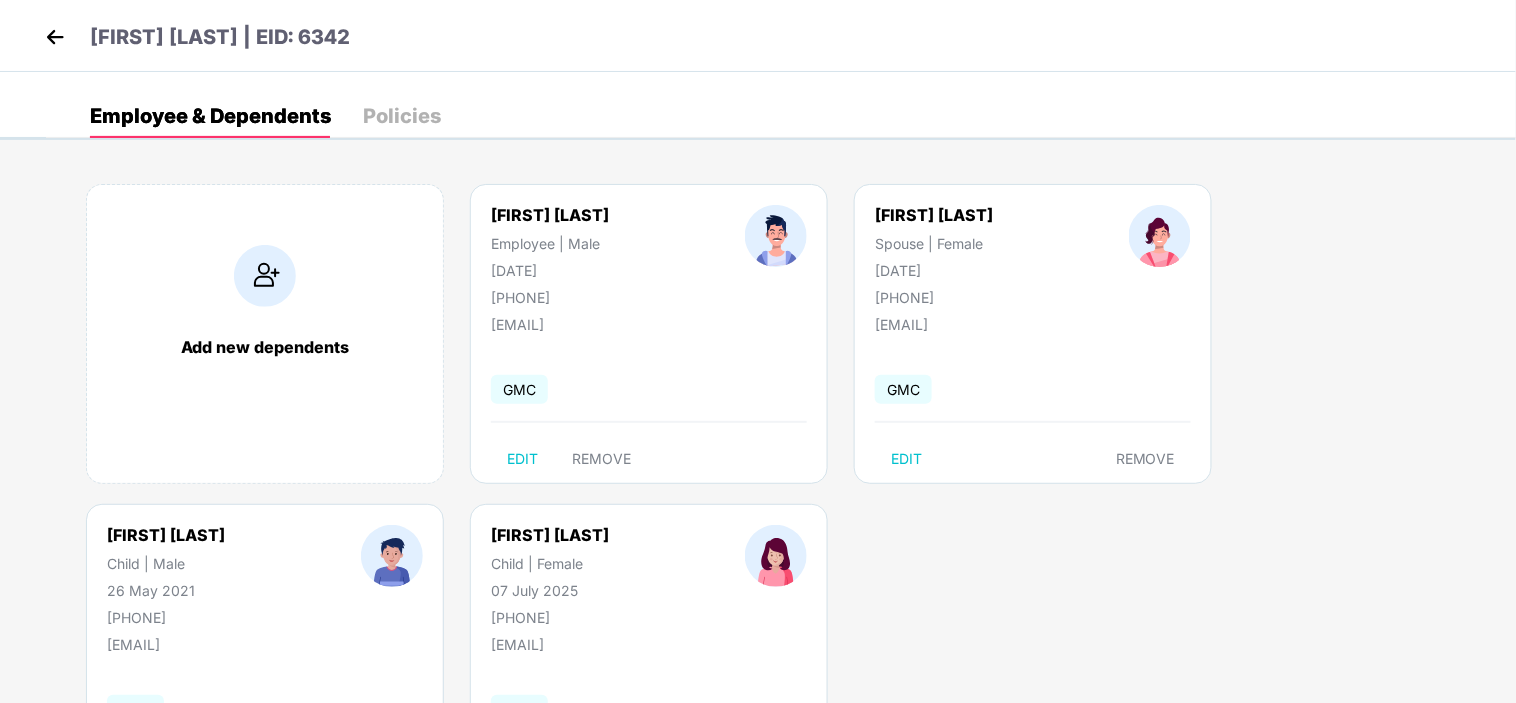 click at bounding box center [55, 37] 